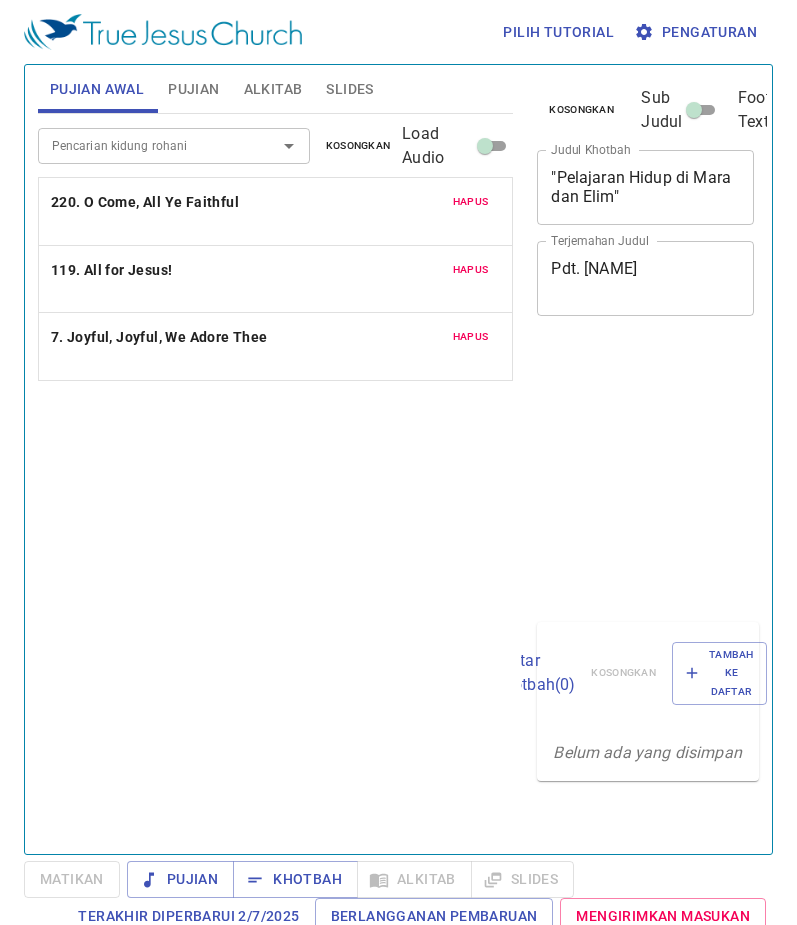 scroll, scrollTop: 0, scrollLeft: 0, axis: both 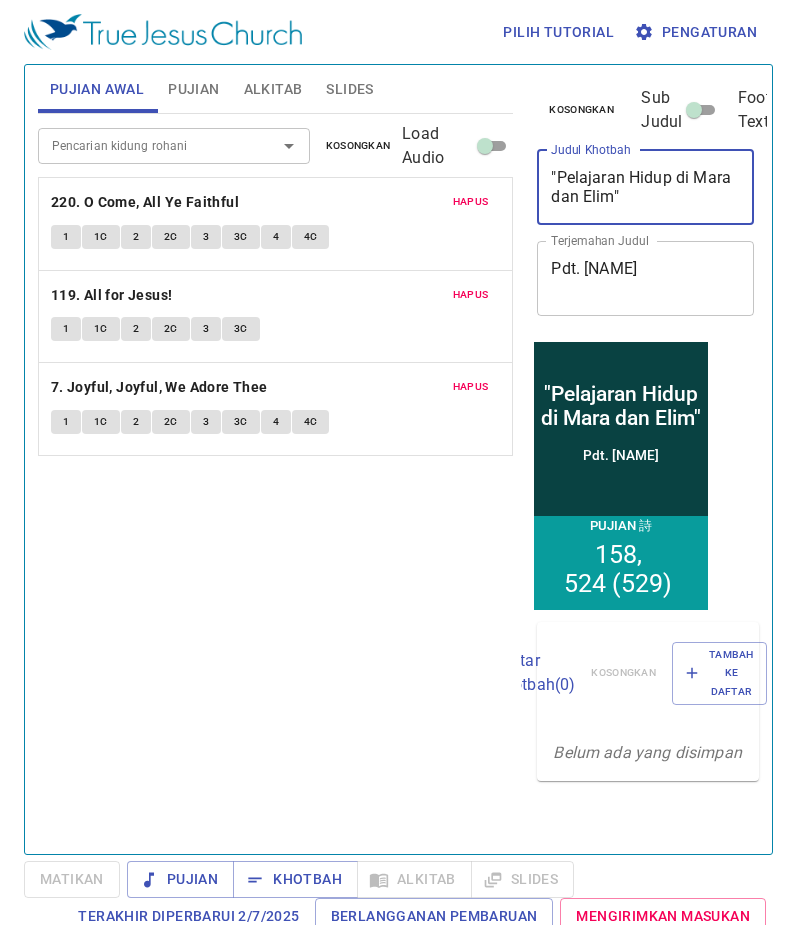drag, startPoint x: 613, startPoint y: 199, endPoint x: 554, endPoint y: 180, distance: 61.983868 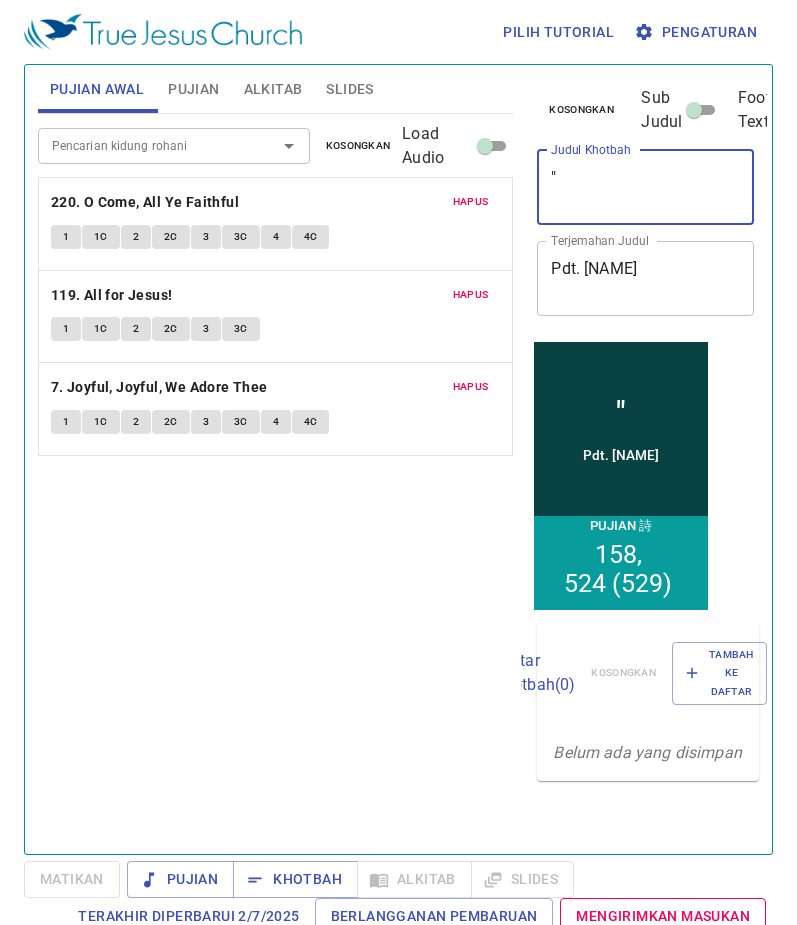 type on """ 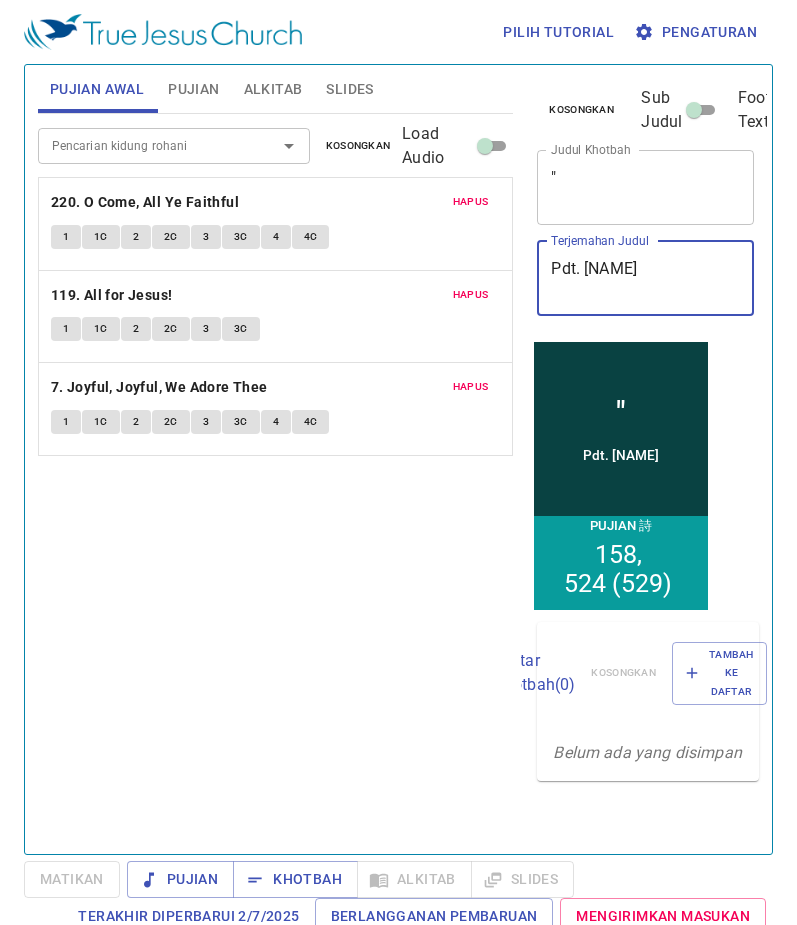 drag, startPoint x: 654, startPoint y: 269, endPoint x: 548, endPoint y: 282, distance: 106.7942 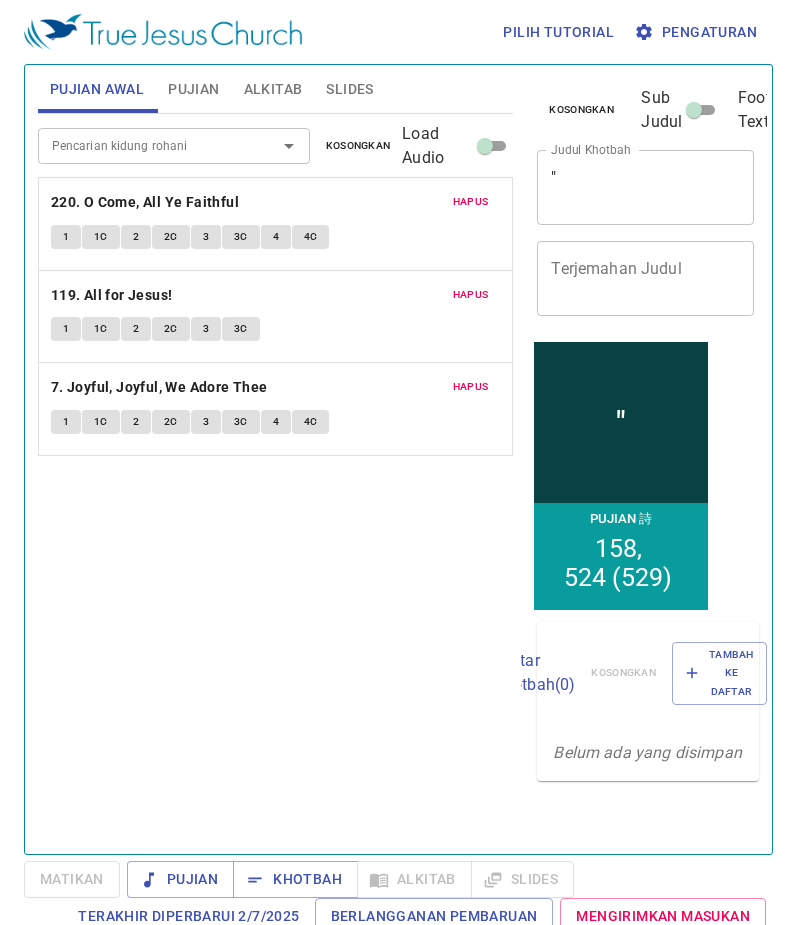 click on "Terjemahan Judul" at bounding box center (645, 278) 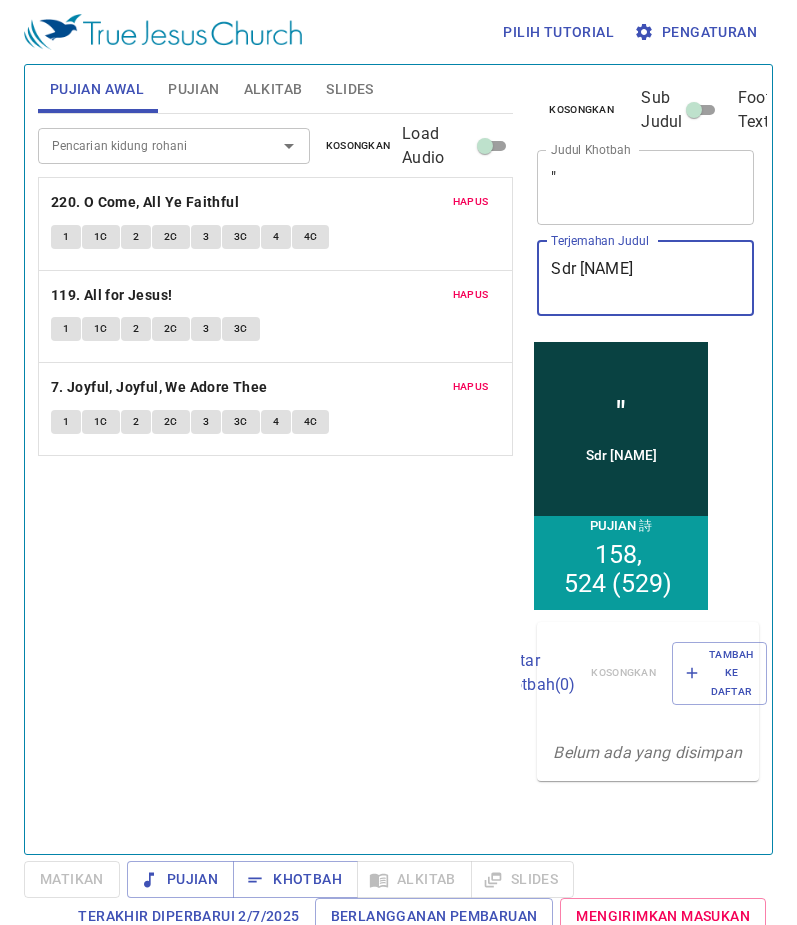 type on "Sdr Sugiyarto" 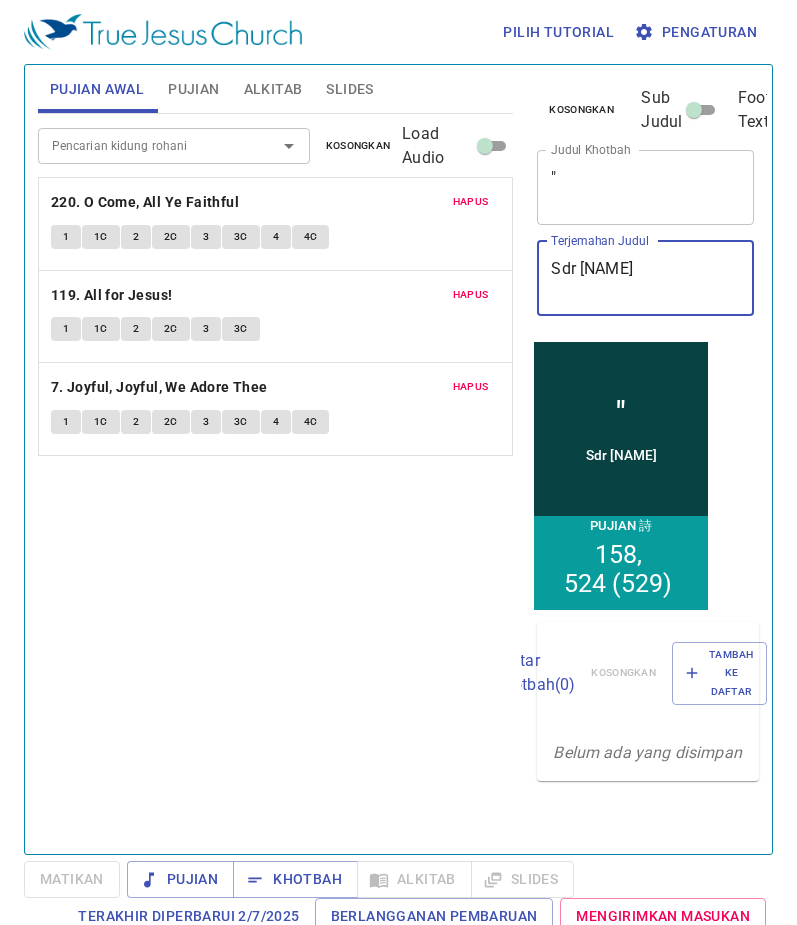 click on """ at bounding box center (645, 187) 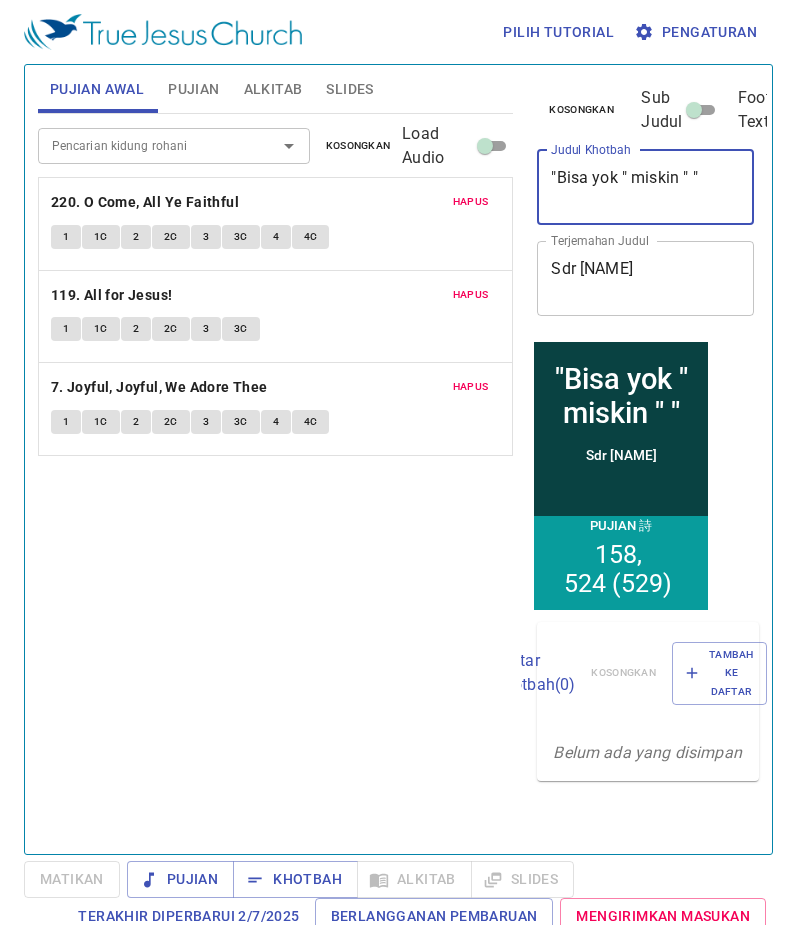 type on ""Bisa yok " miskin " "" 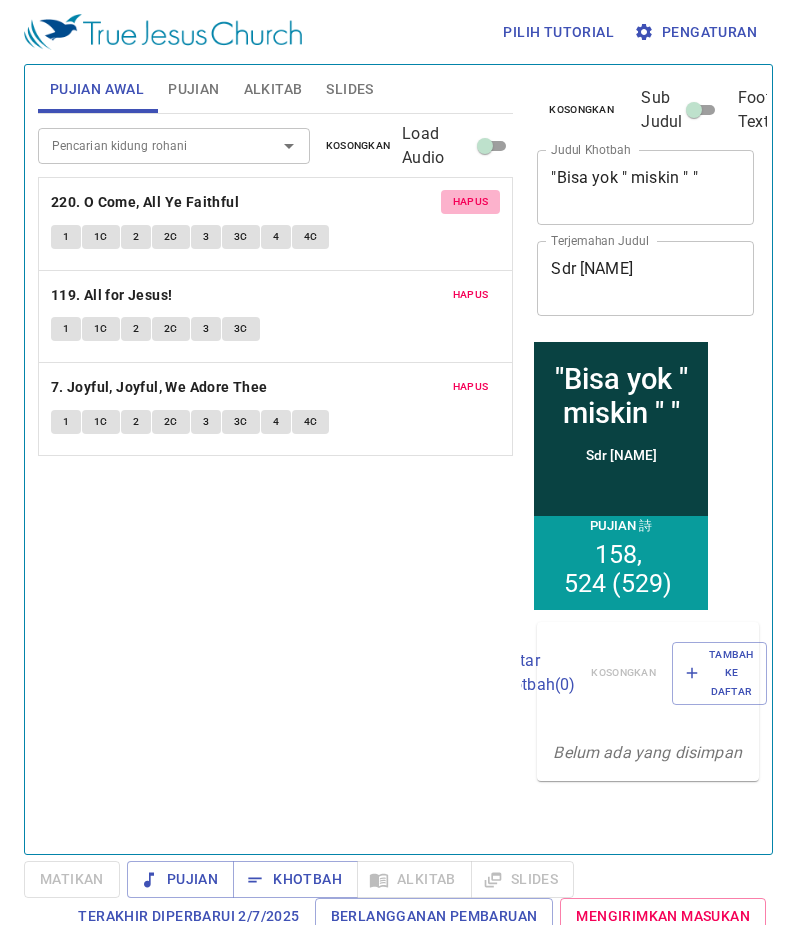 click on "Hapus" at bounding box center [471, 202] 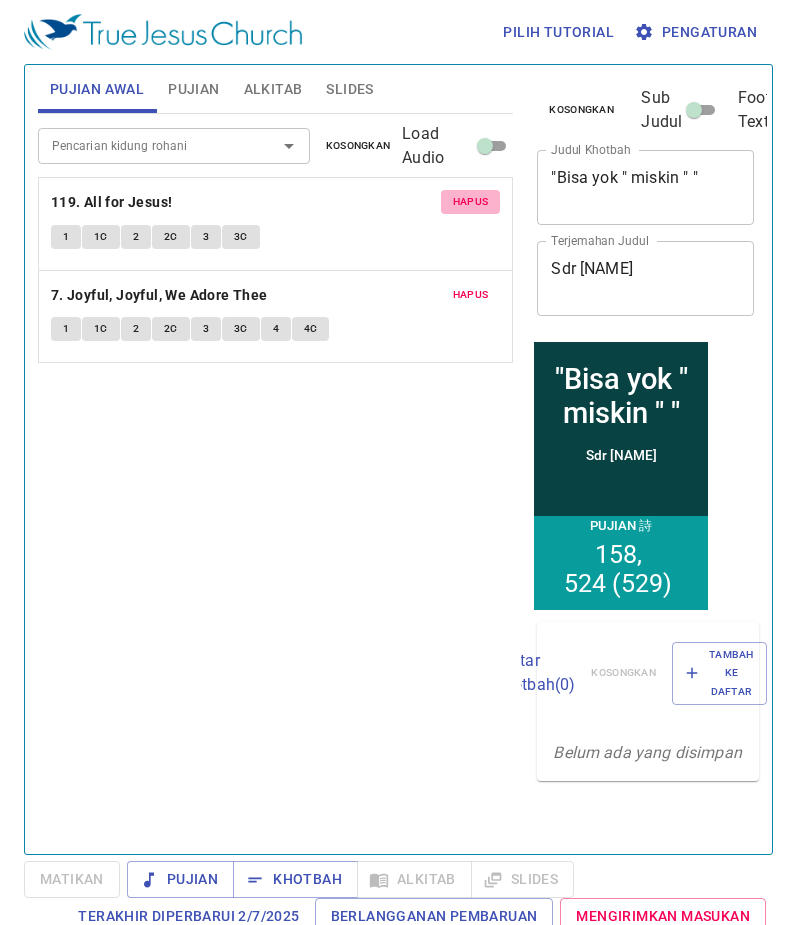click on "Hapus" at bounding box center (471, 202) 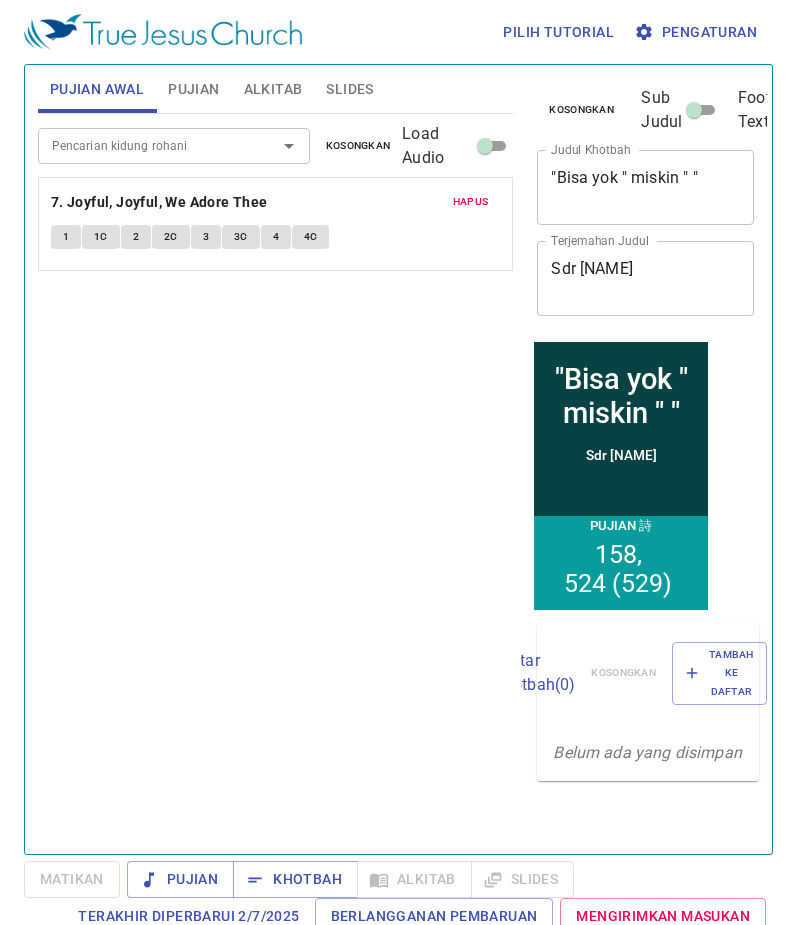 click on "Hapus" at bounding box center (471, 202) 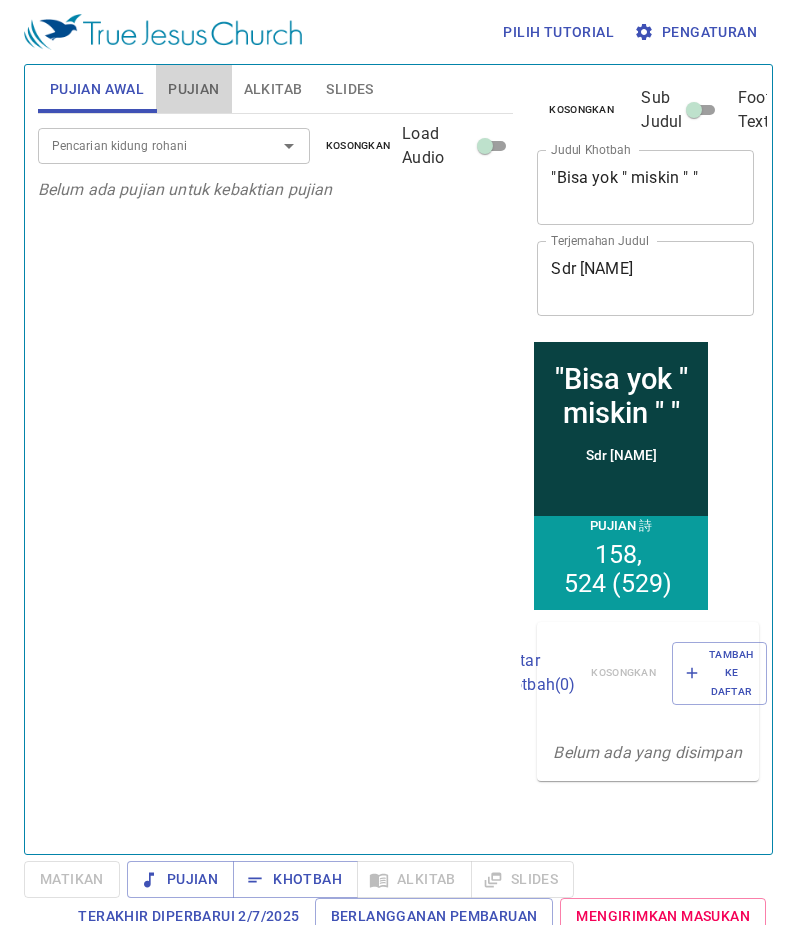 click on "Pujian" at bounding box center (193, 89) 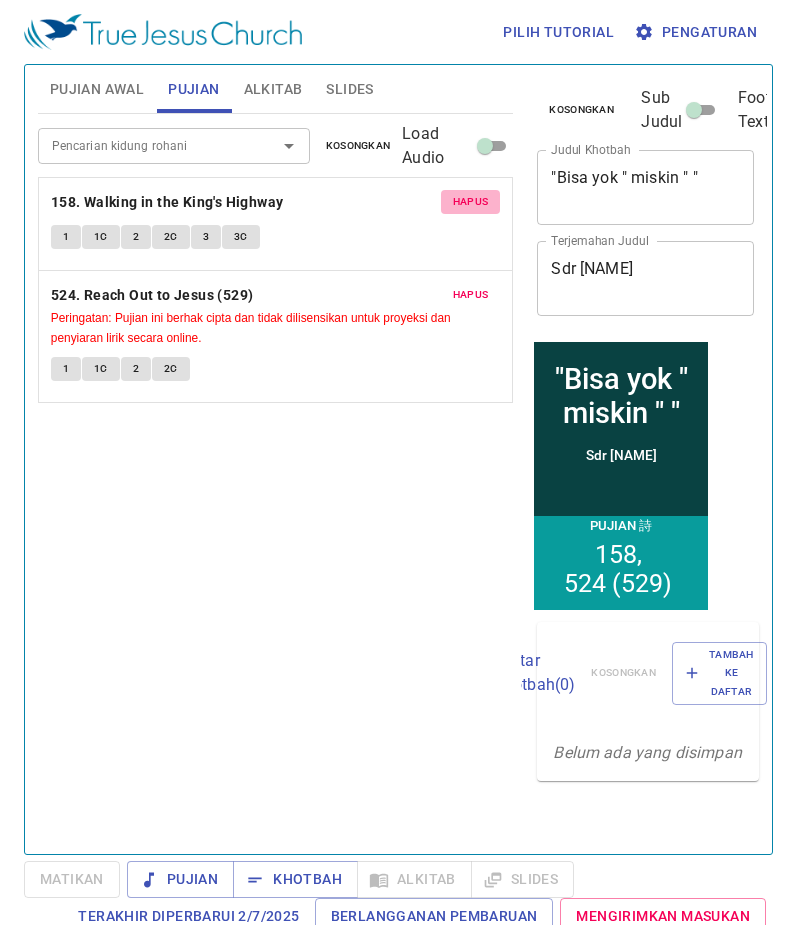 click on "Hapus" at bounding box center (471, 202) 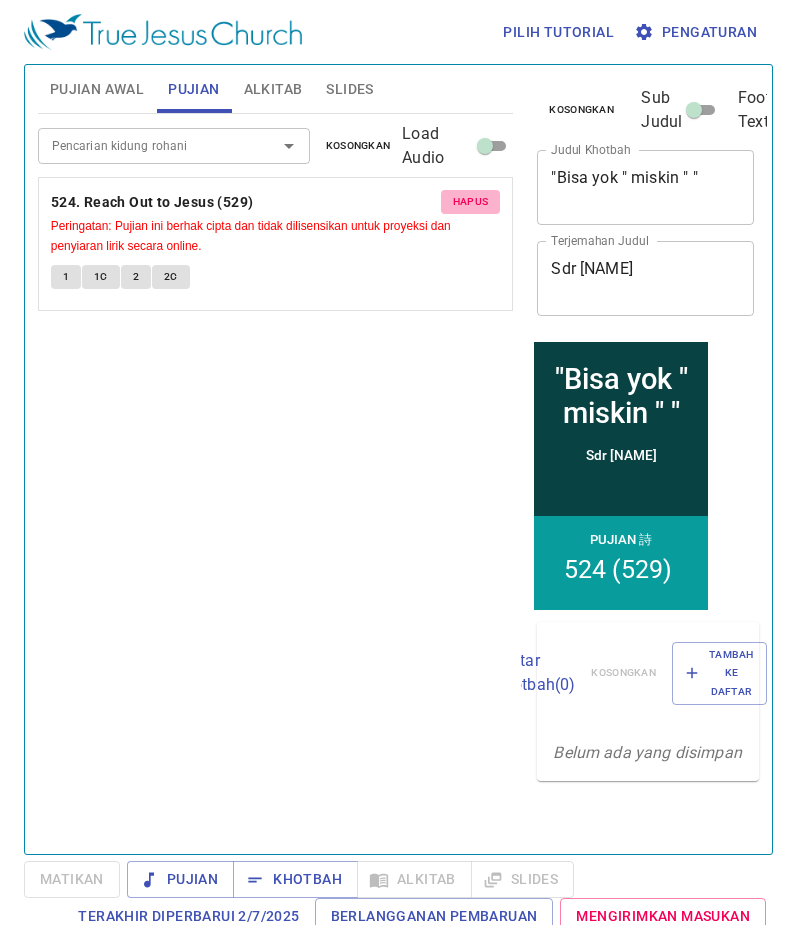 click on "Hapus" at bounding box center (471, 202) 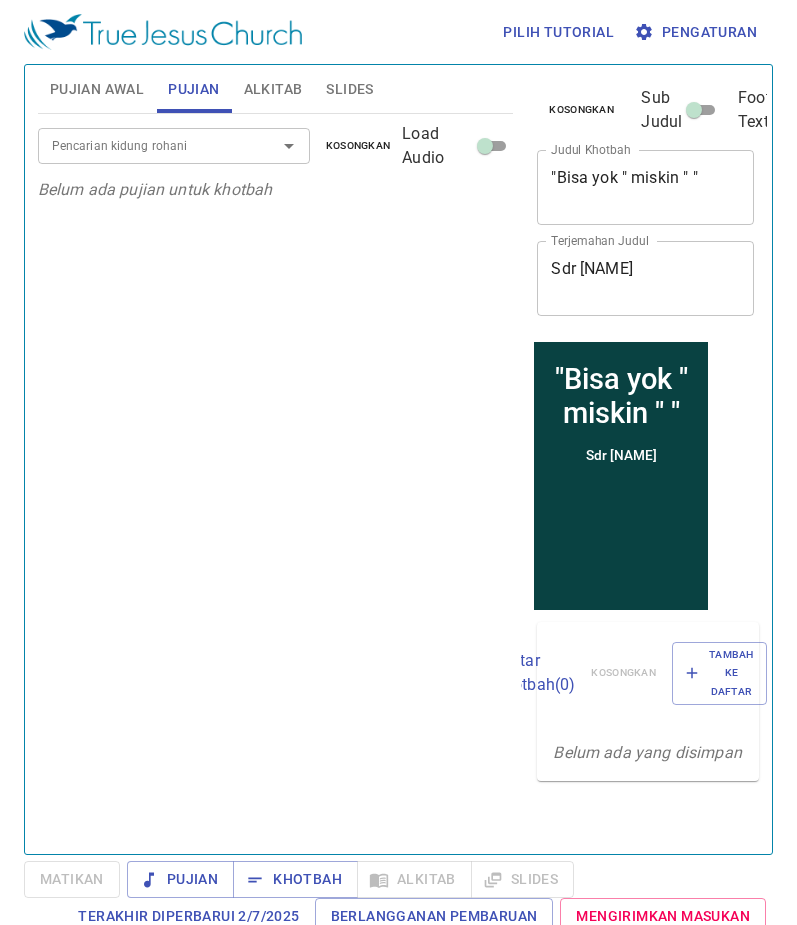 click on "Pencarian kidung rohani" at bounding box center (144, 145) 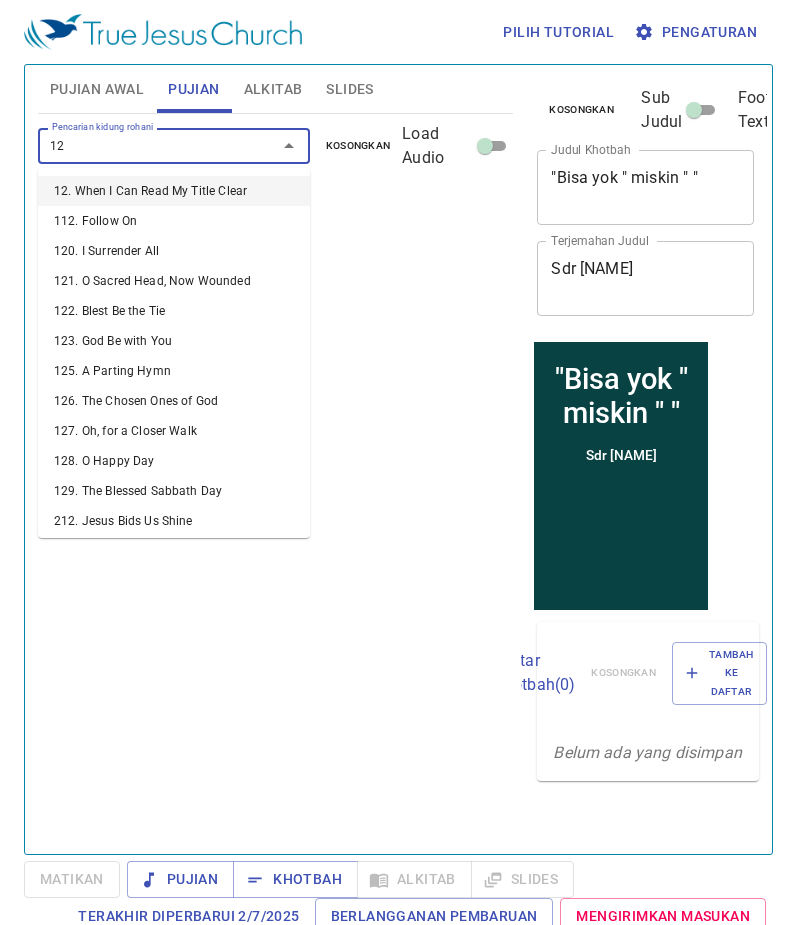 type on "129" 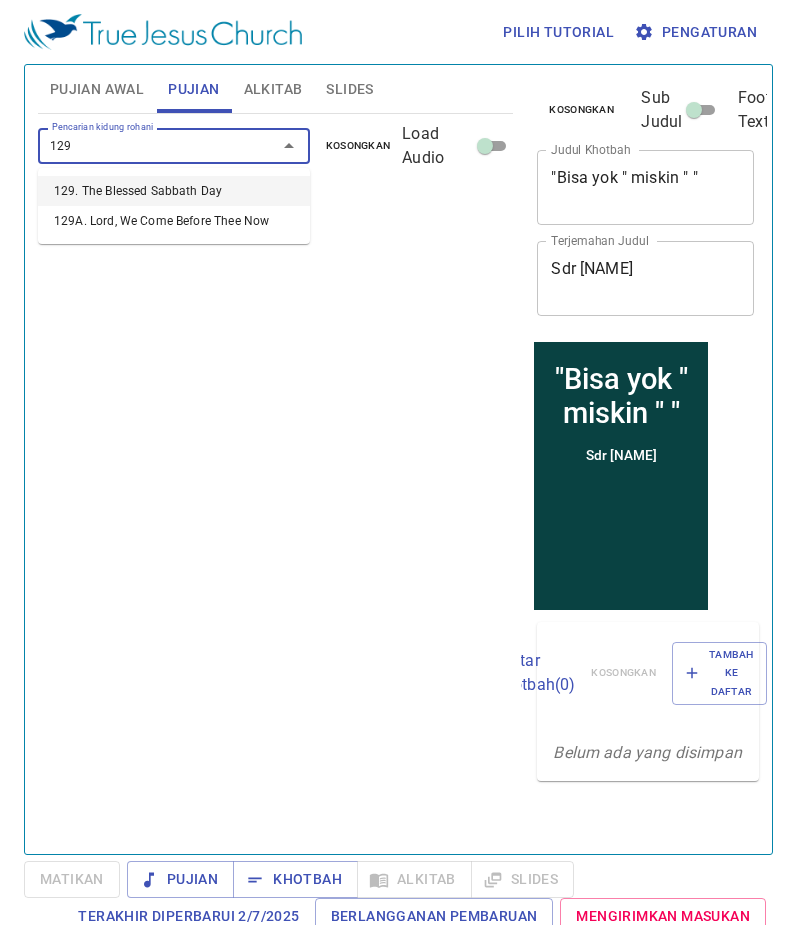 click on "129. The Blessed Sabbath Day" at bounding box center (174, 191) 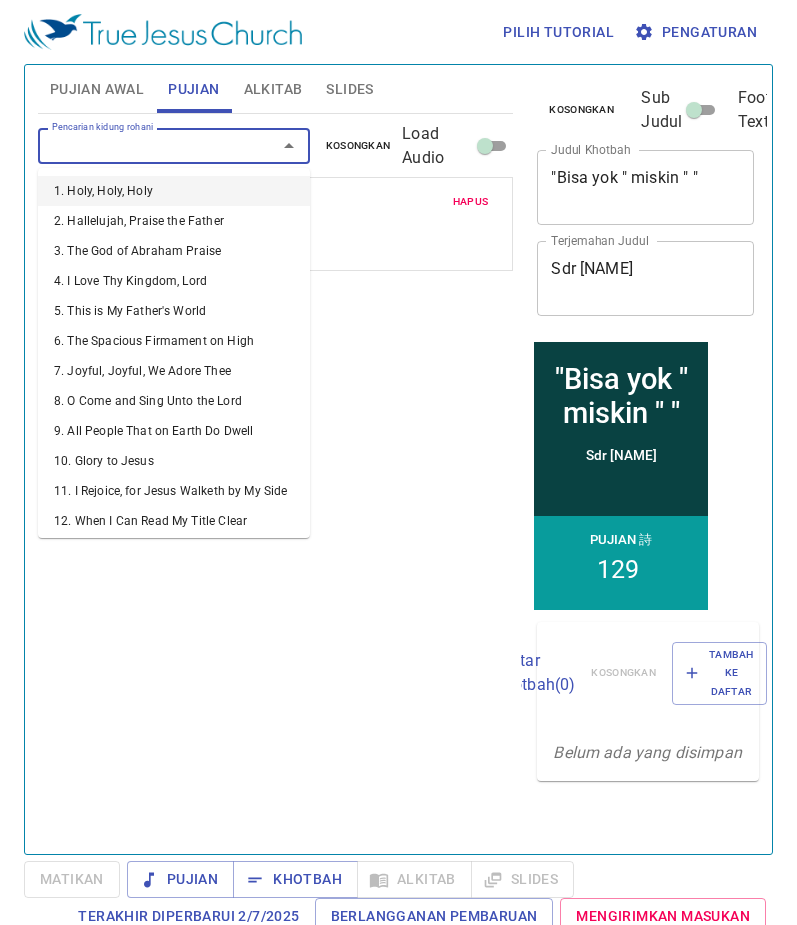 click on "Pencarian kidung rohani" at bounding box center [144, 145] 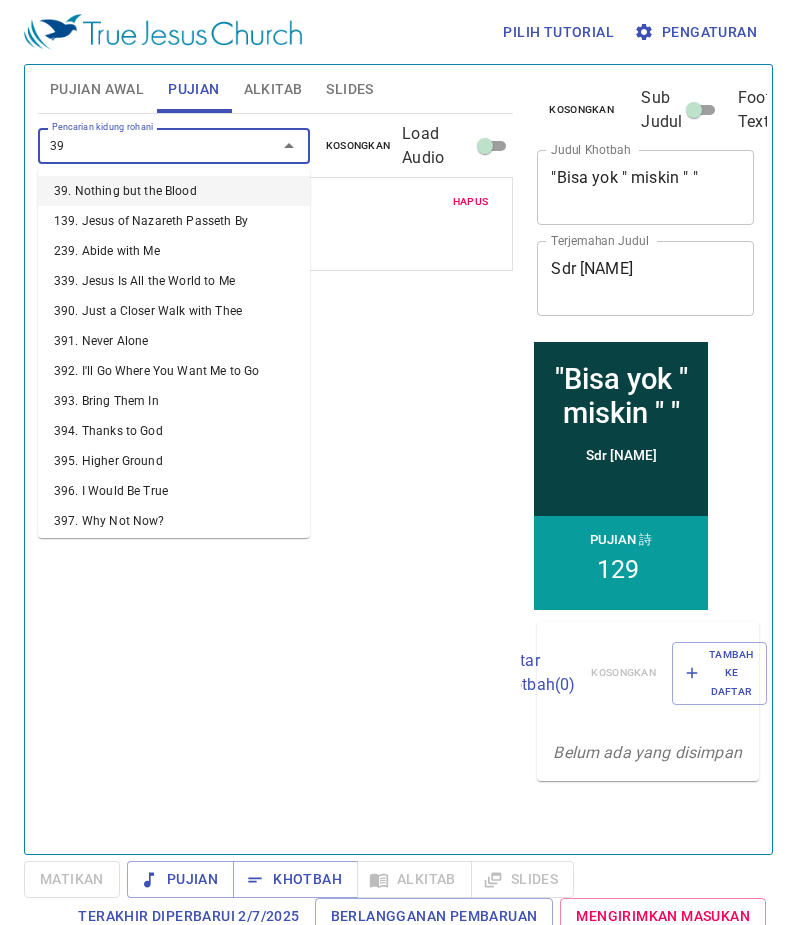 type on "397" 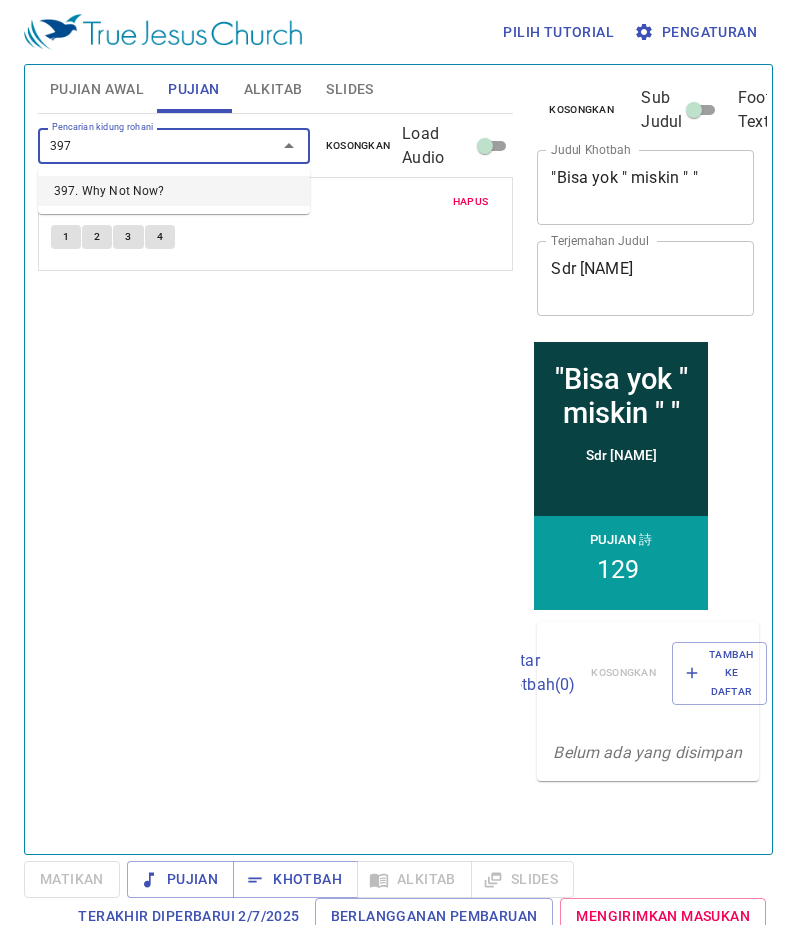 click on "397. Why Not Now?" at bounding box center [174, 191] 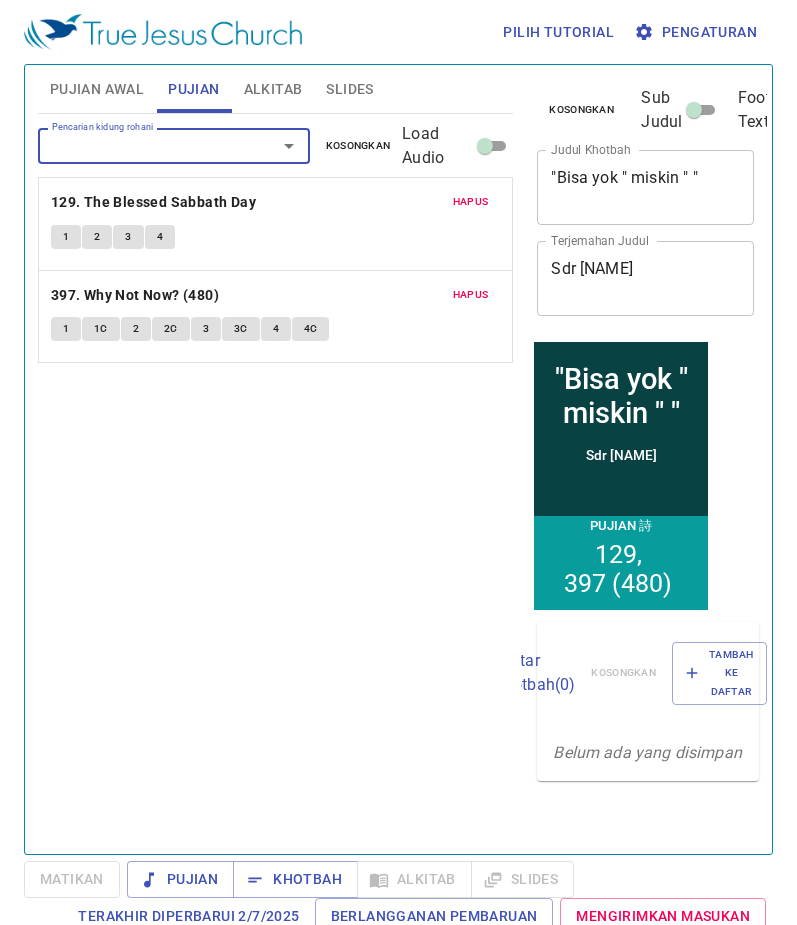 click on "Slides" at bounding box center (349, 89) 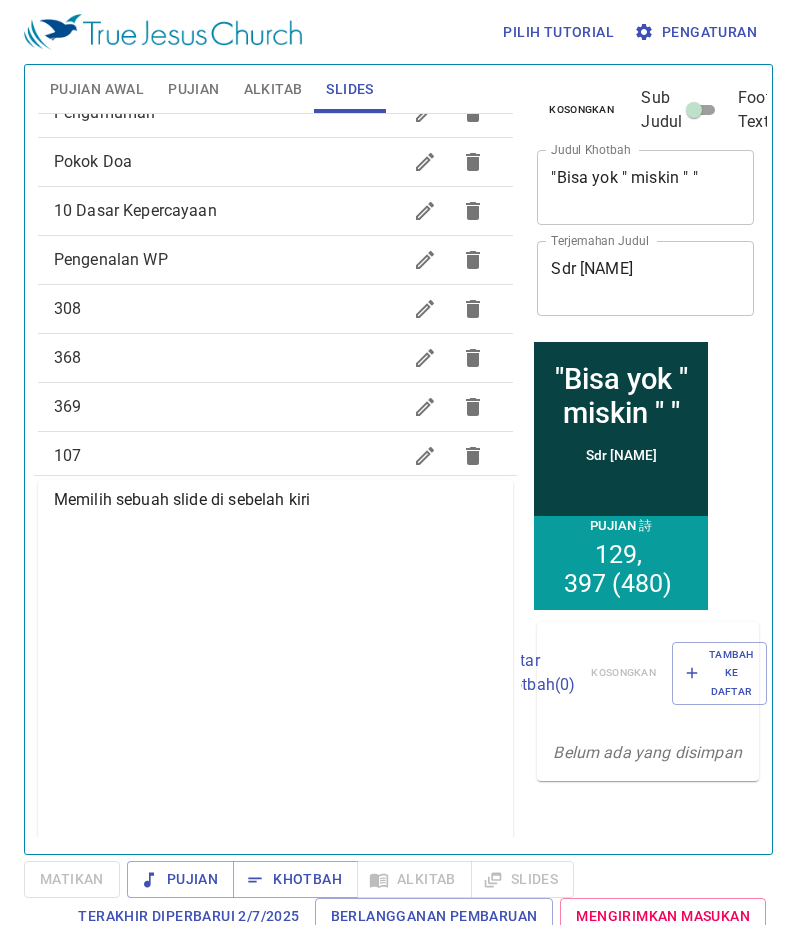 scroll, scrollTop: 400, scrollLeft: 0, axis: vertical 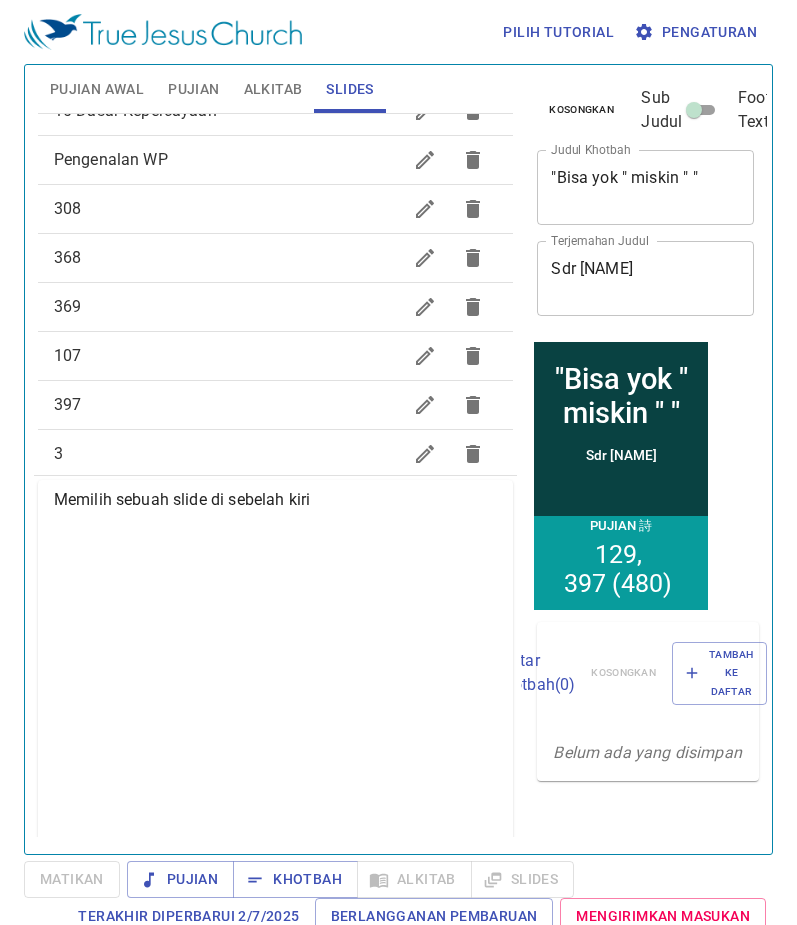 click on "Pujian" at bounding box center (193, 89) 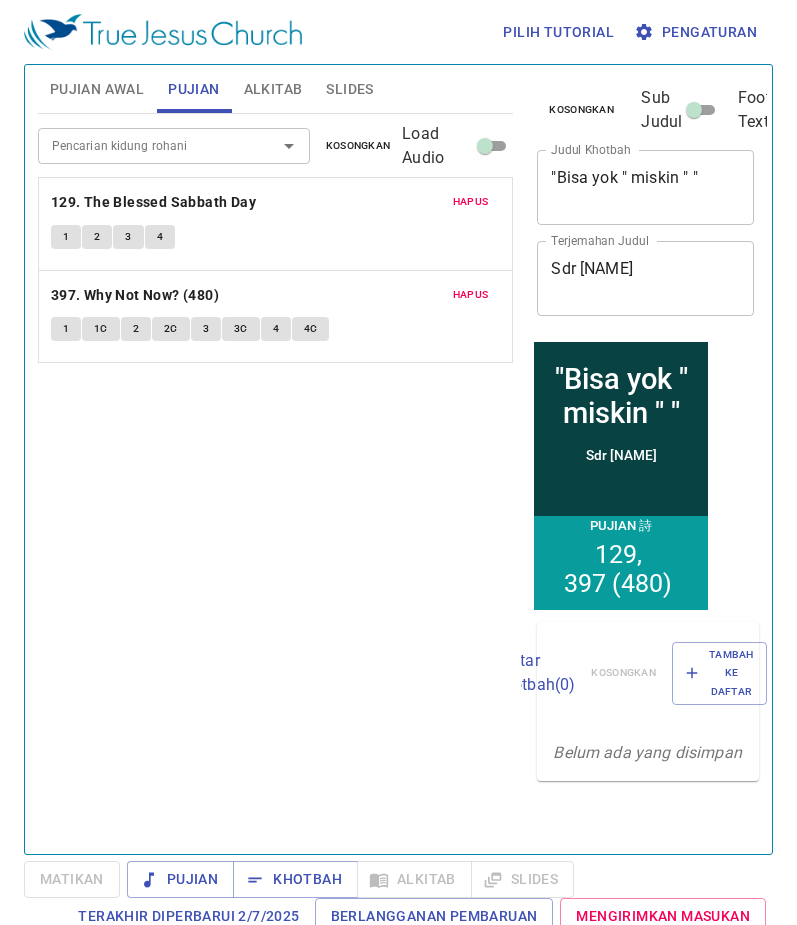 click on "Hapus" at bounding box center [471, 295] 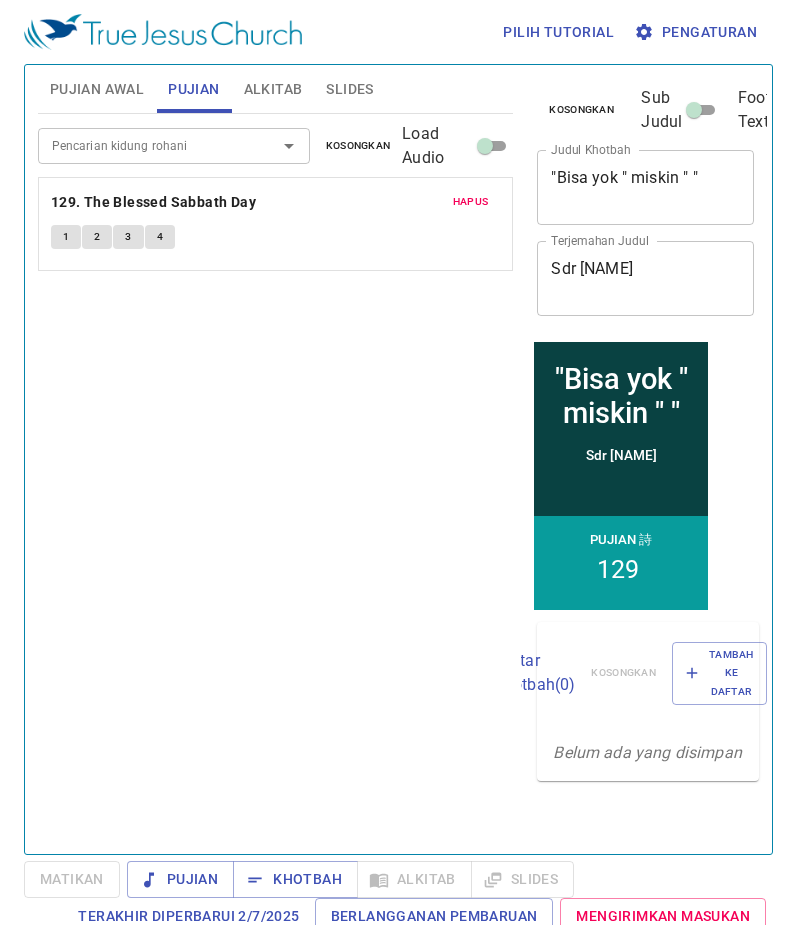click on "Pujian Awal" at bounding box center (97, 89) 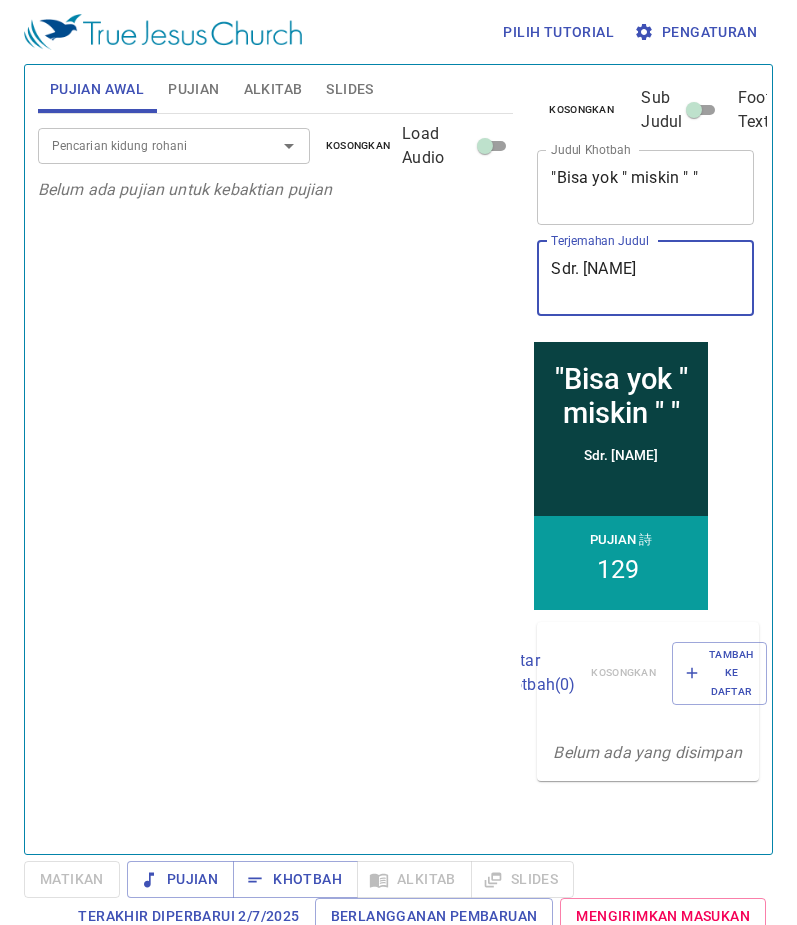 type on "[LAST] [LAST]" 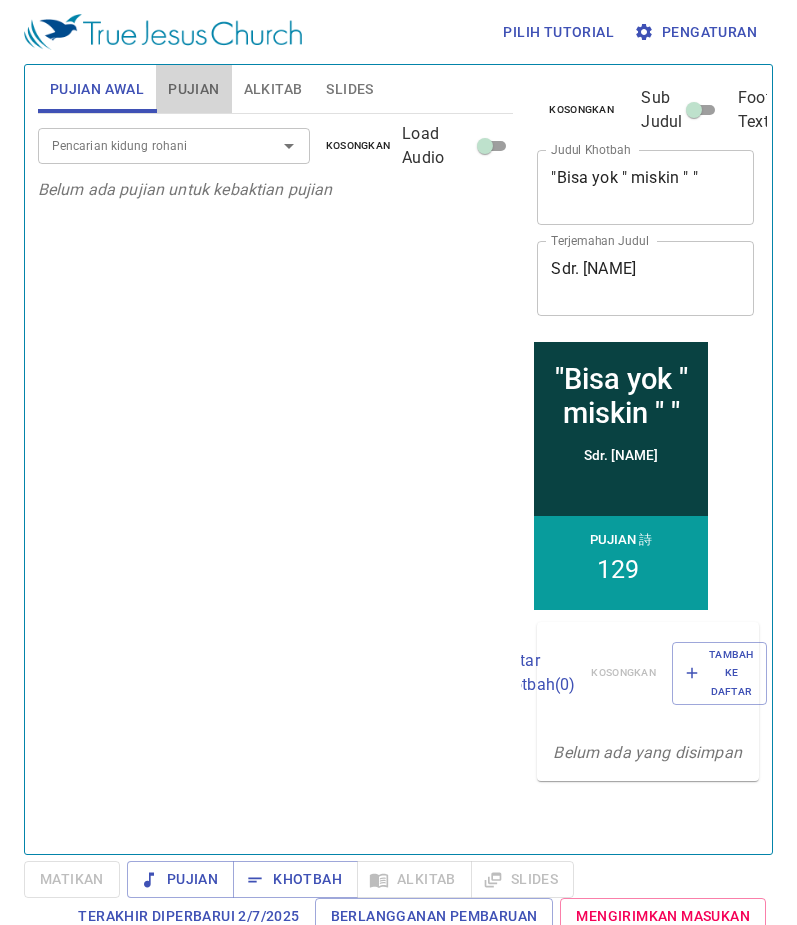 click on "Pujian" at bounding box center [193, 89] 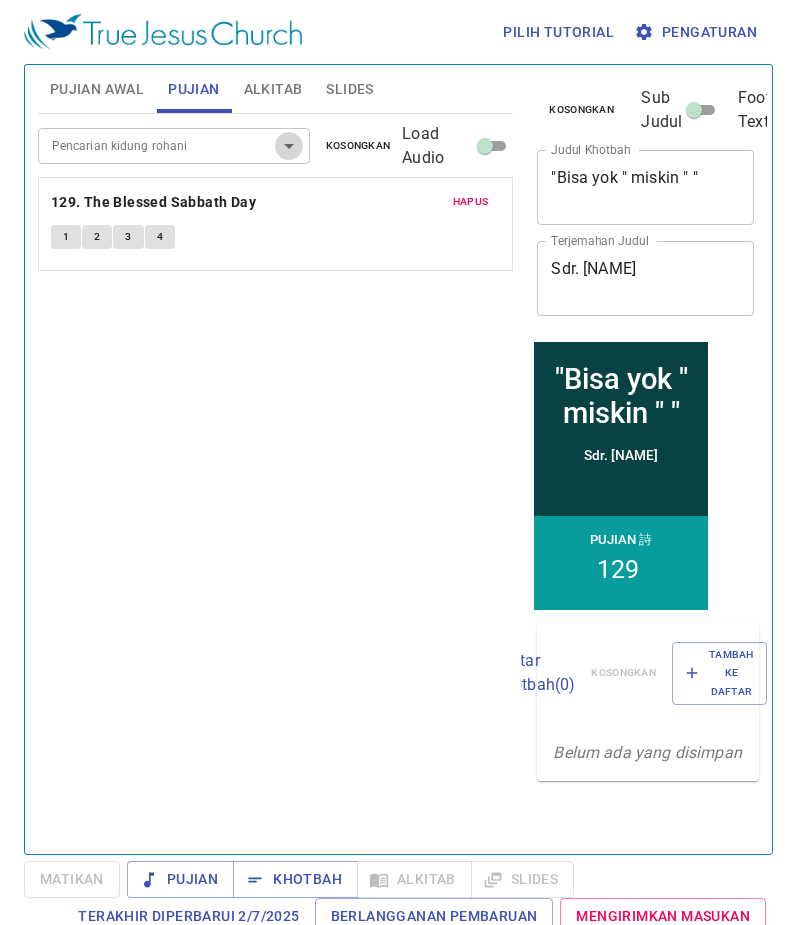 click 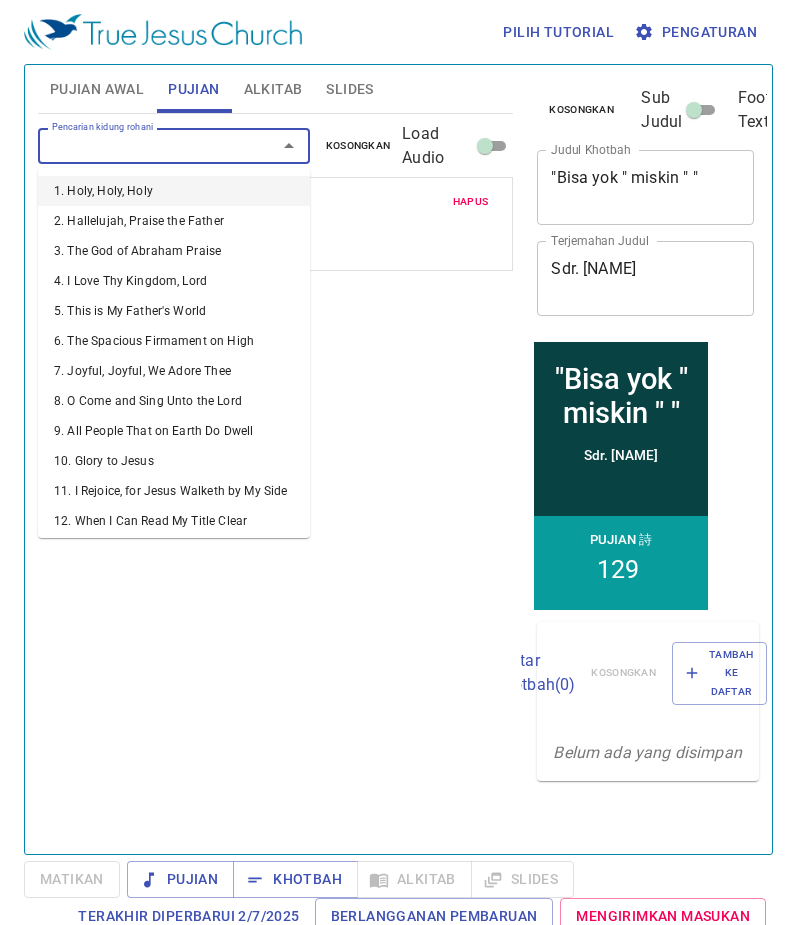 click on "Pencarian kidung rohani" at bounding box center (144, 145) 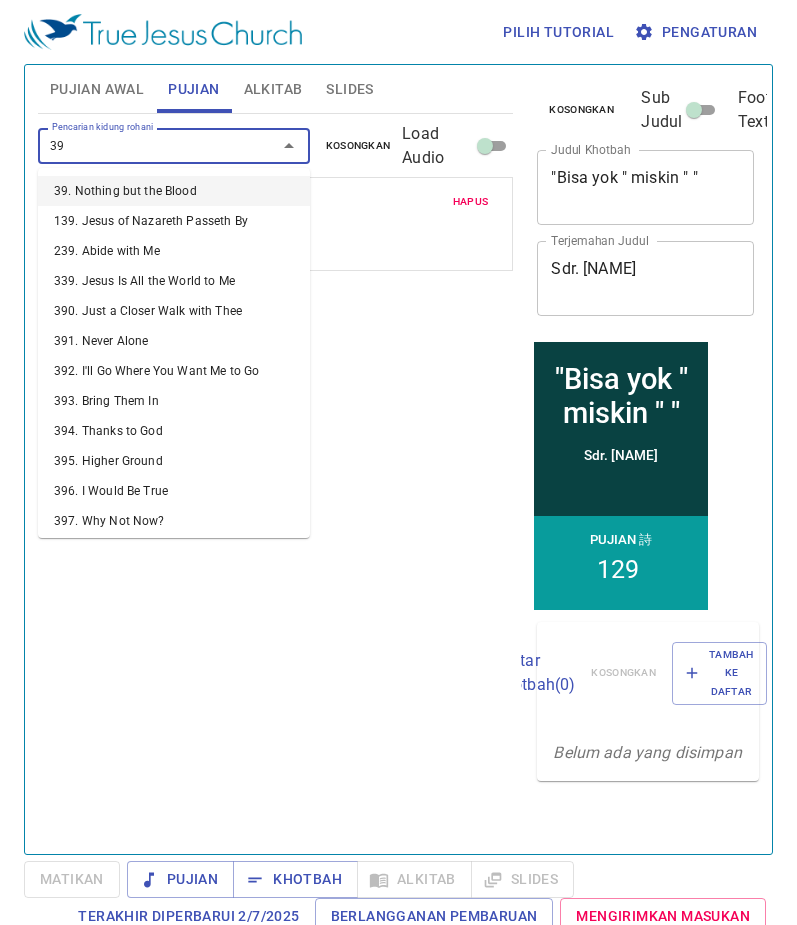 type on "397" 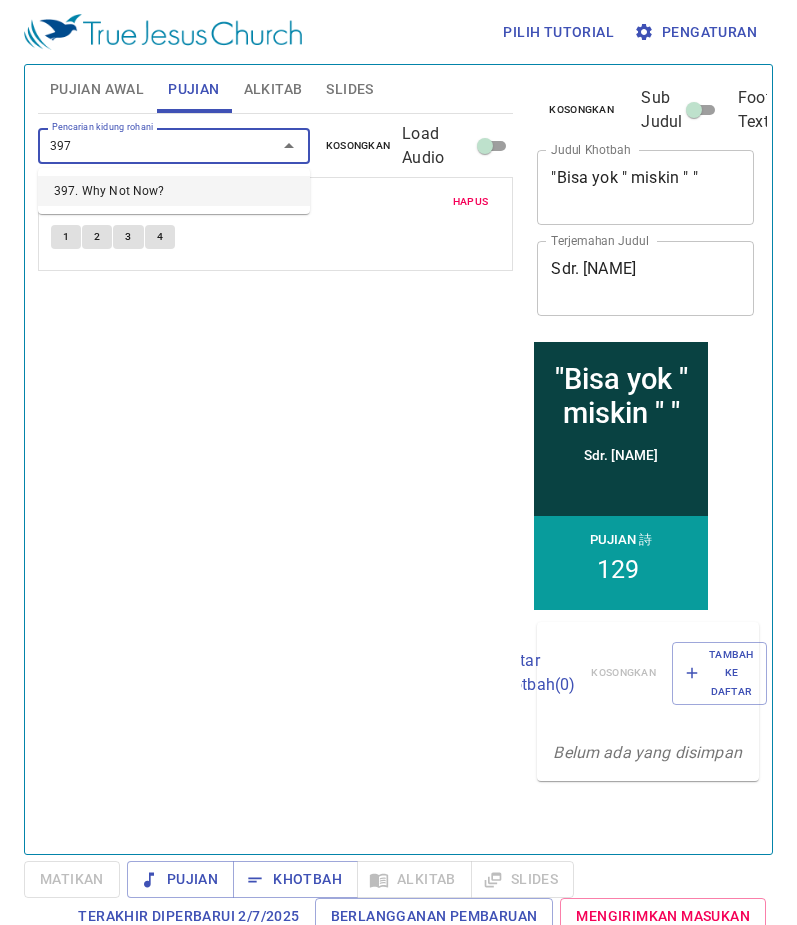 click on "397. Why Not Now?" at bounding box center [174, 191] 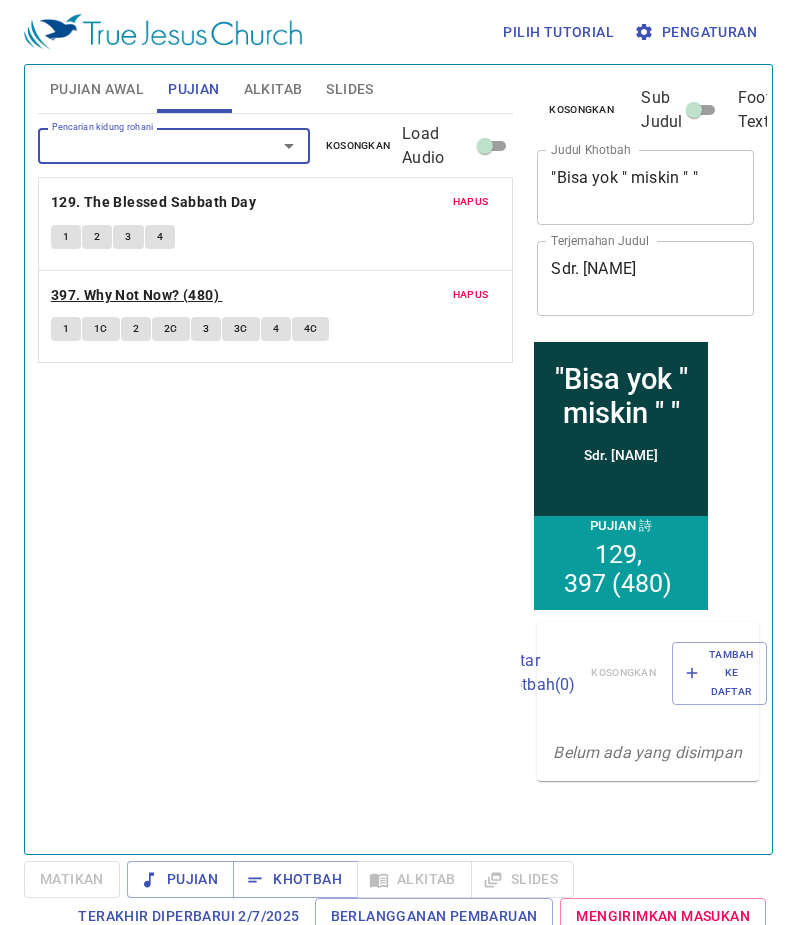 click on "397. Why Not Now? (480)" at bounding box center [135, 295] 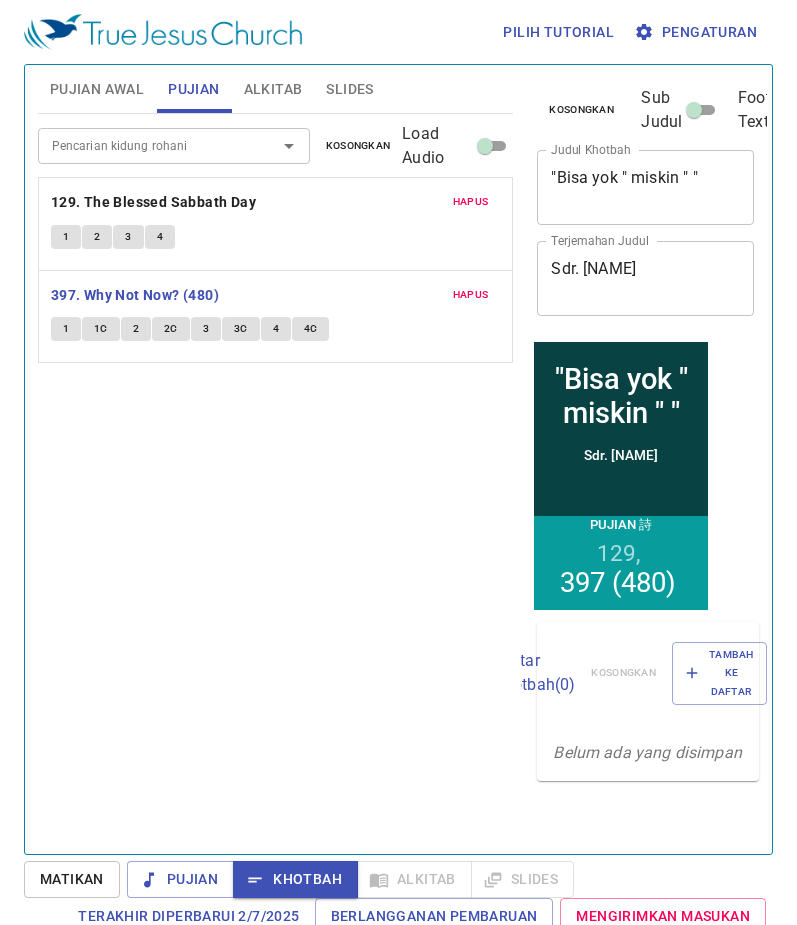 click on "Hapus" at bounding box center (471, 295) 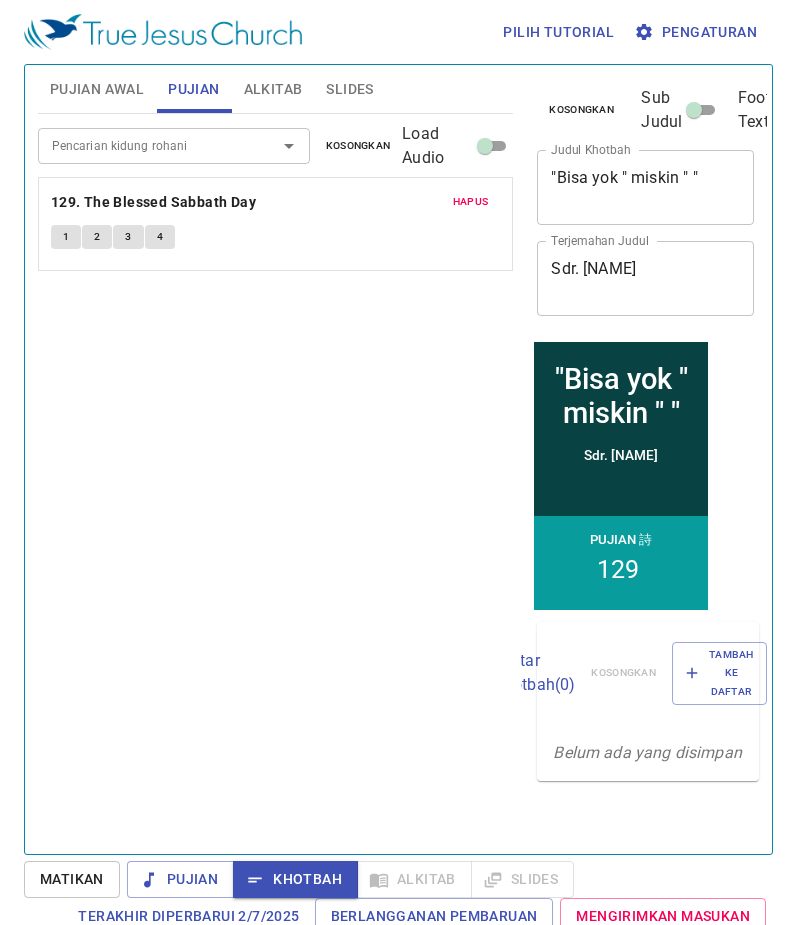 click on "Pujian Awal" at bounding box center [97, 89] 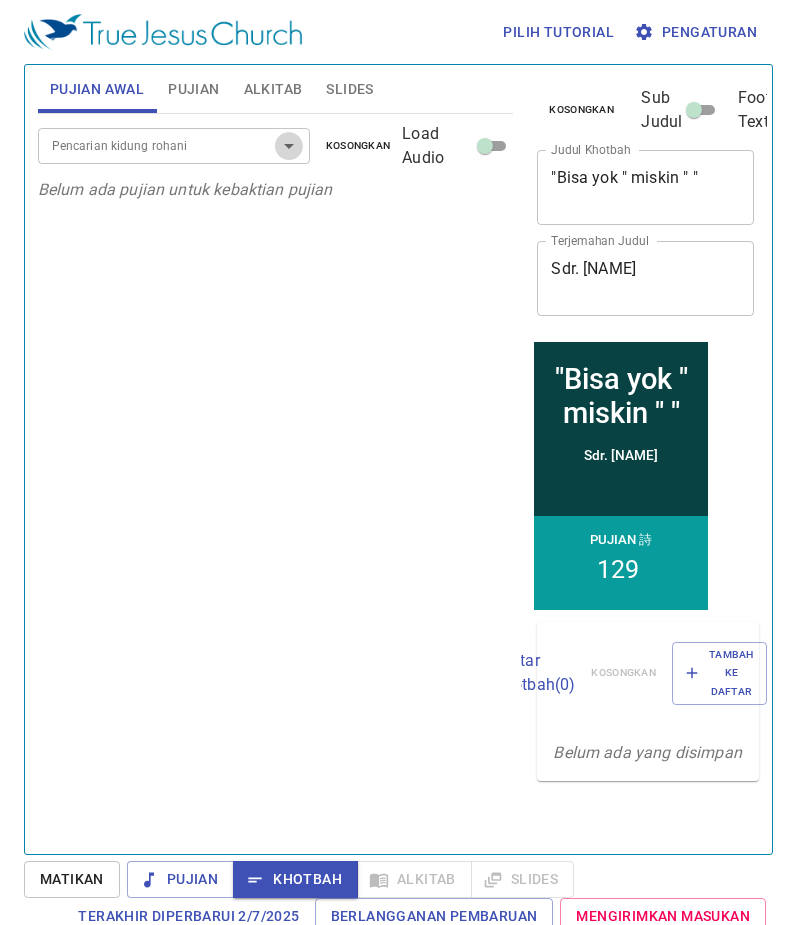 click 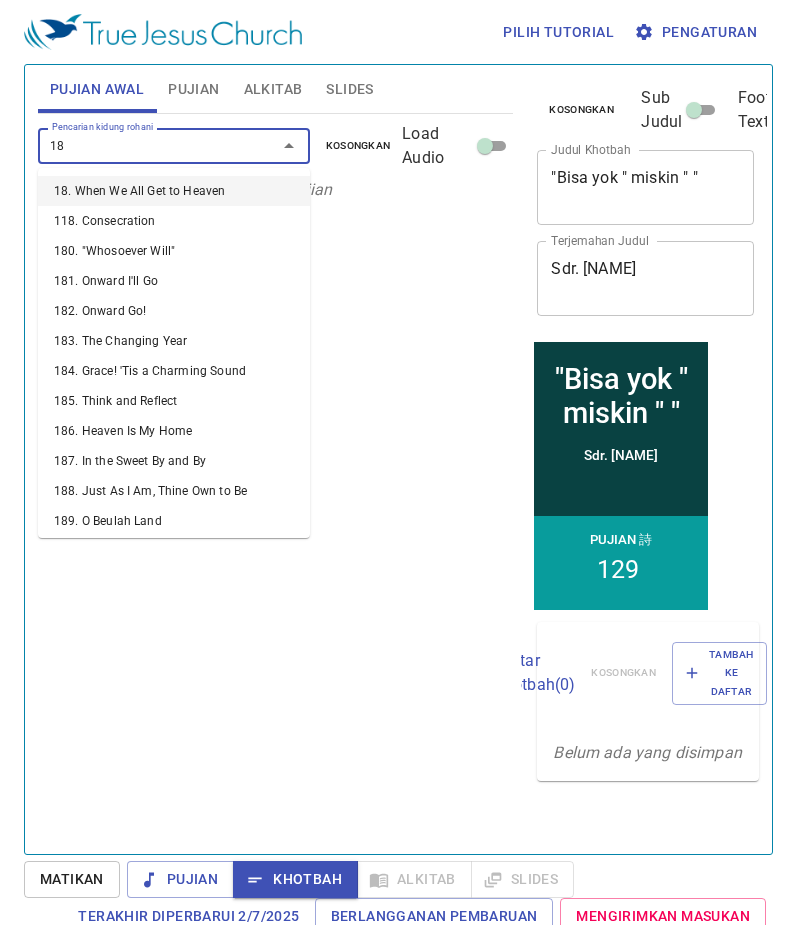 type on "184" 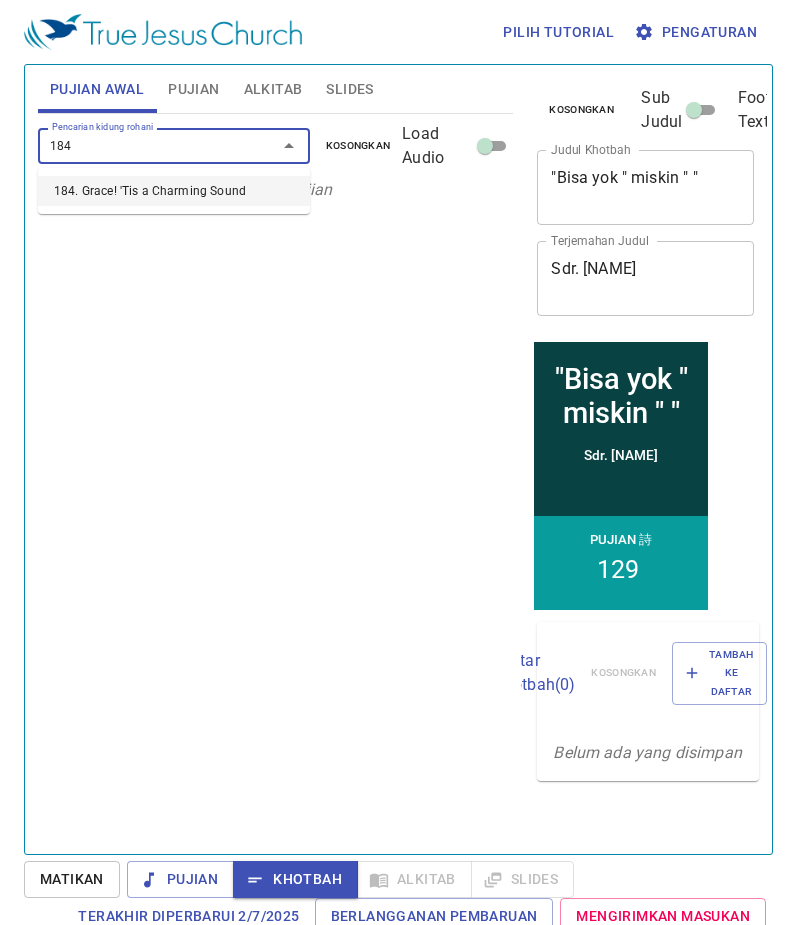 click on "184. Grace! 'Tis a Charming Sound" at bounding box center [174, 191] 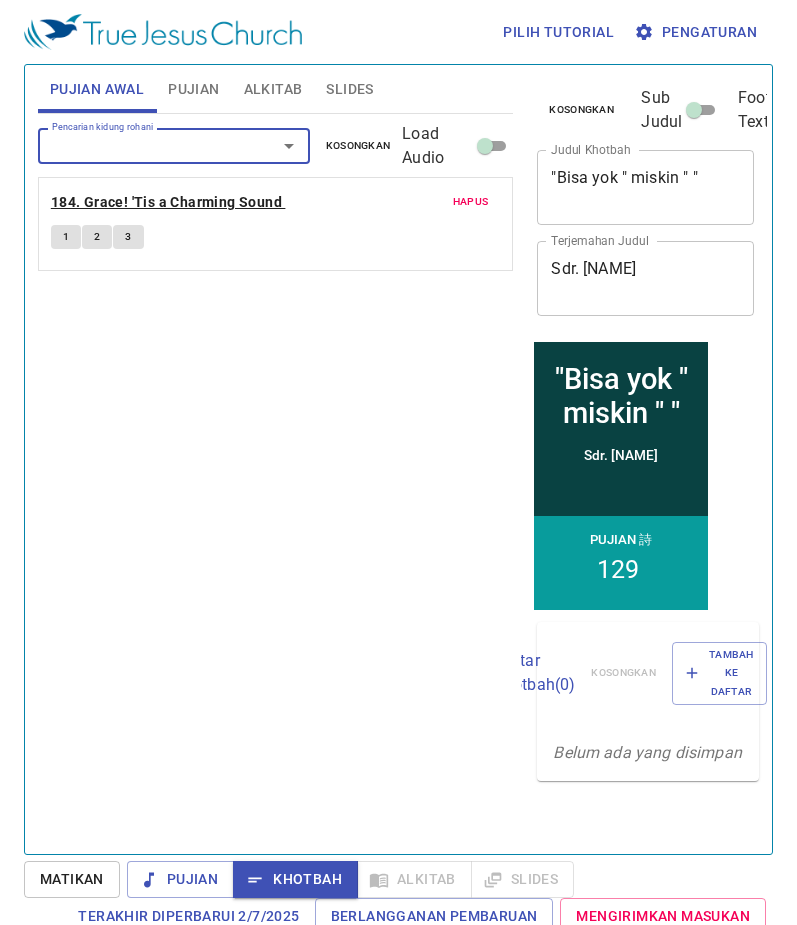 click on "184. Grace! 'Tis a Charming Sound" at bounding box center [166, 202] 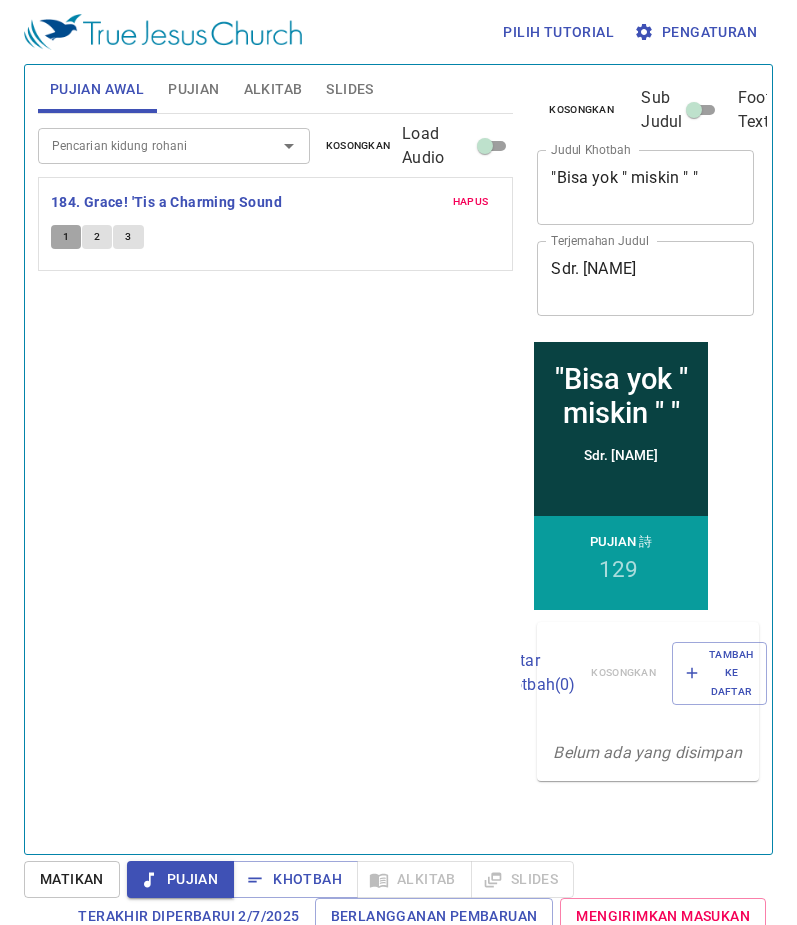 click on "1" at bounding box center [66, 237] 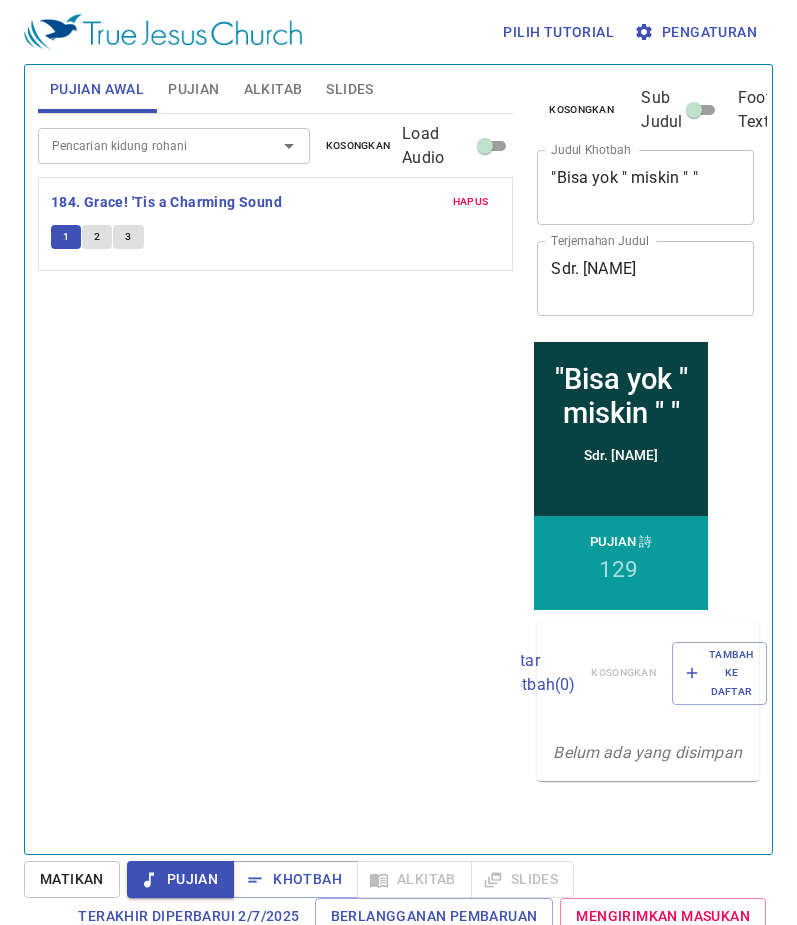 click 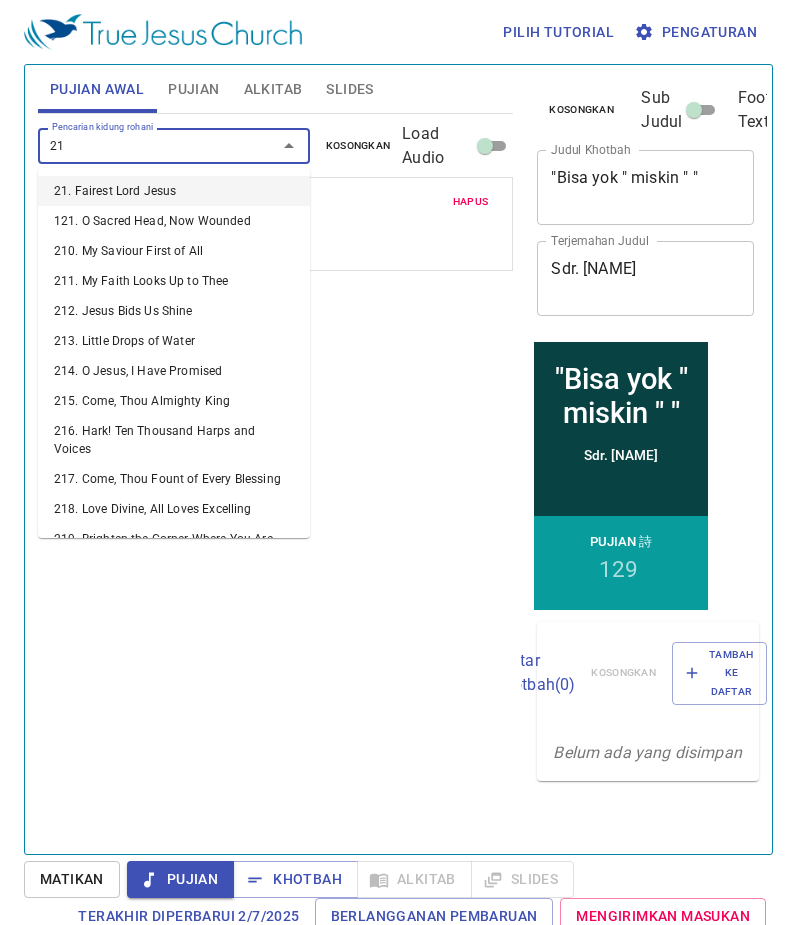 type on "212" 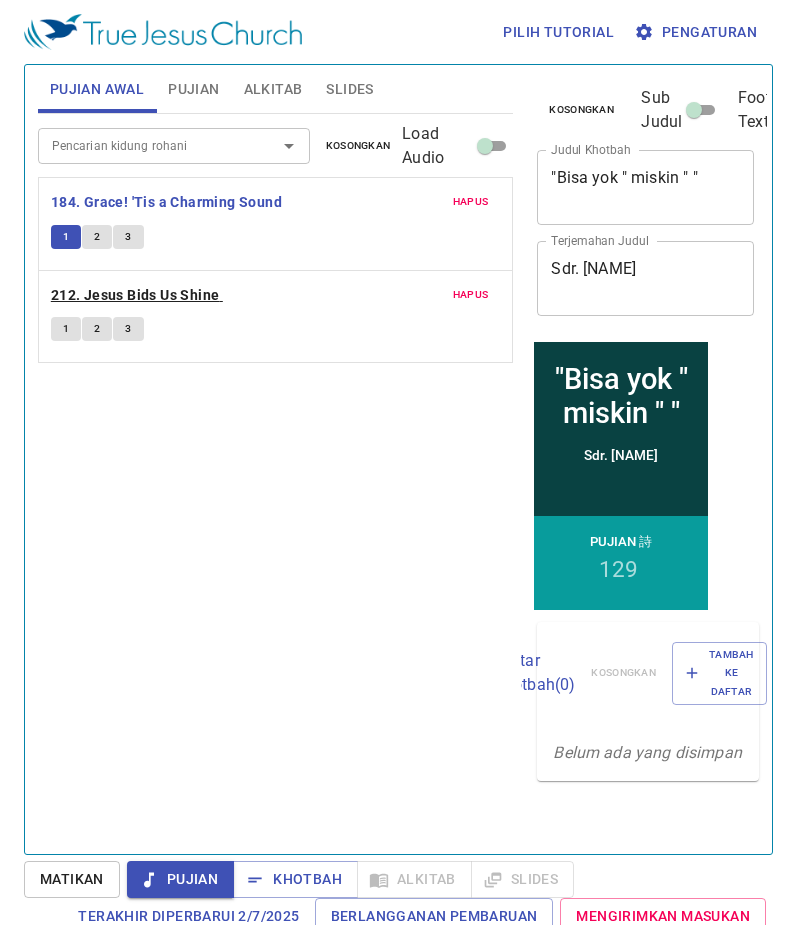 click on "212. Jesus Bids Us Shine" at bounding box center (135, 295) 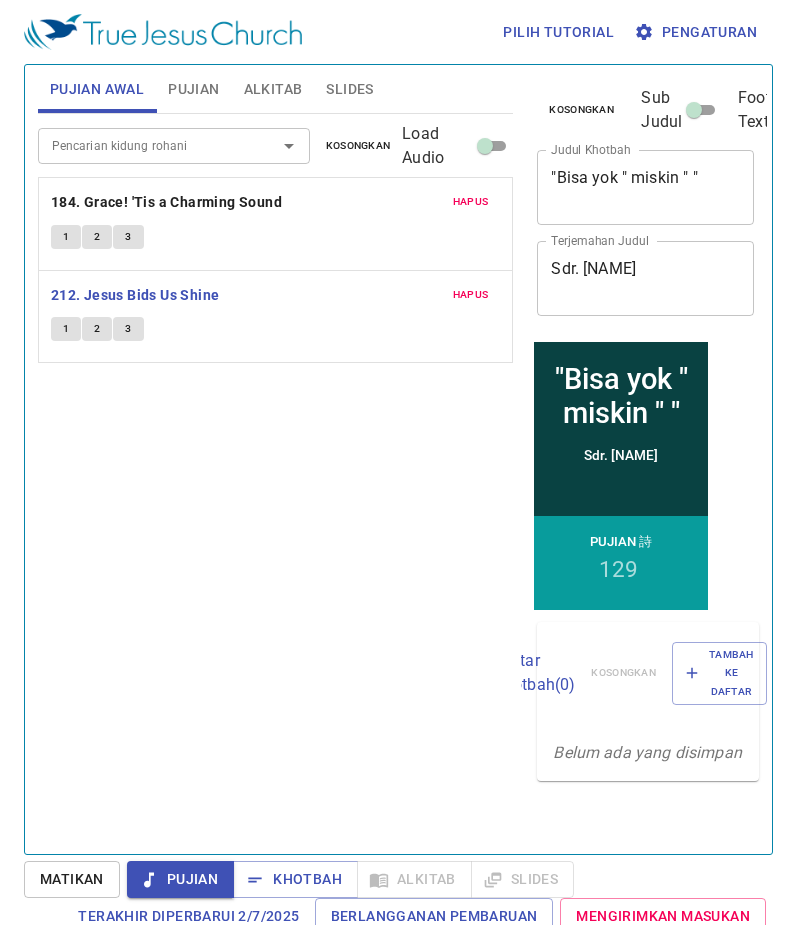 click on "1" at bounding box center [66, 329] 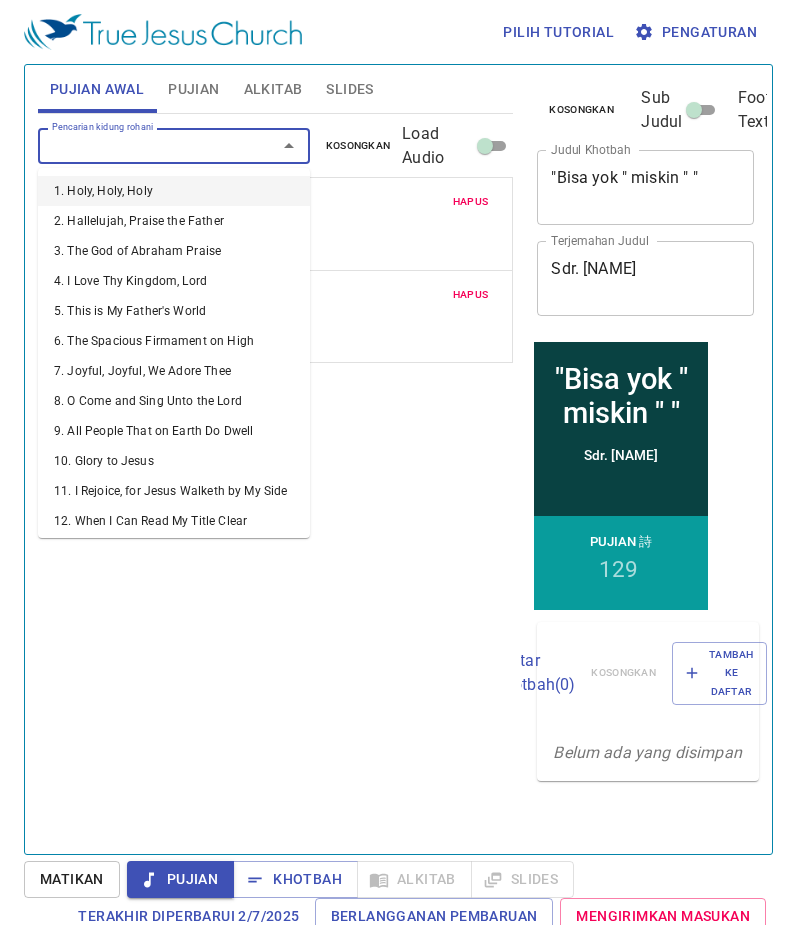 click on "Pencarian kidung rohani" at bounding box center [144, 145] 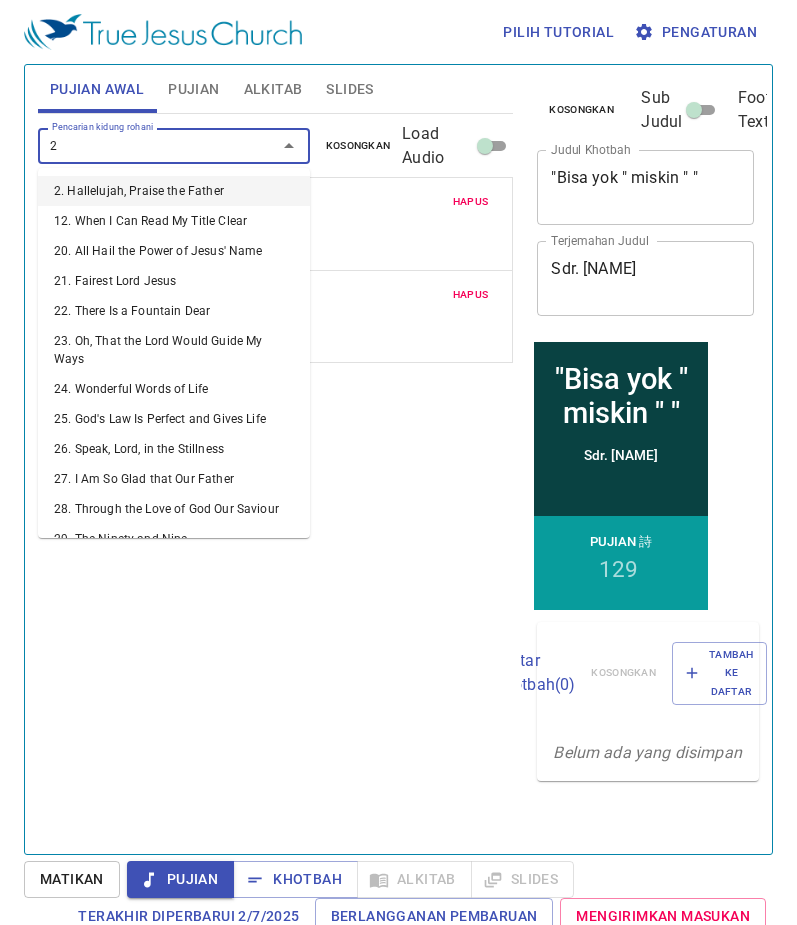 type on "21" 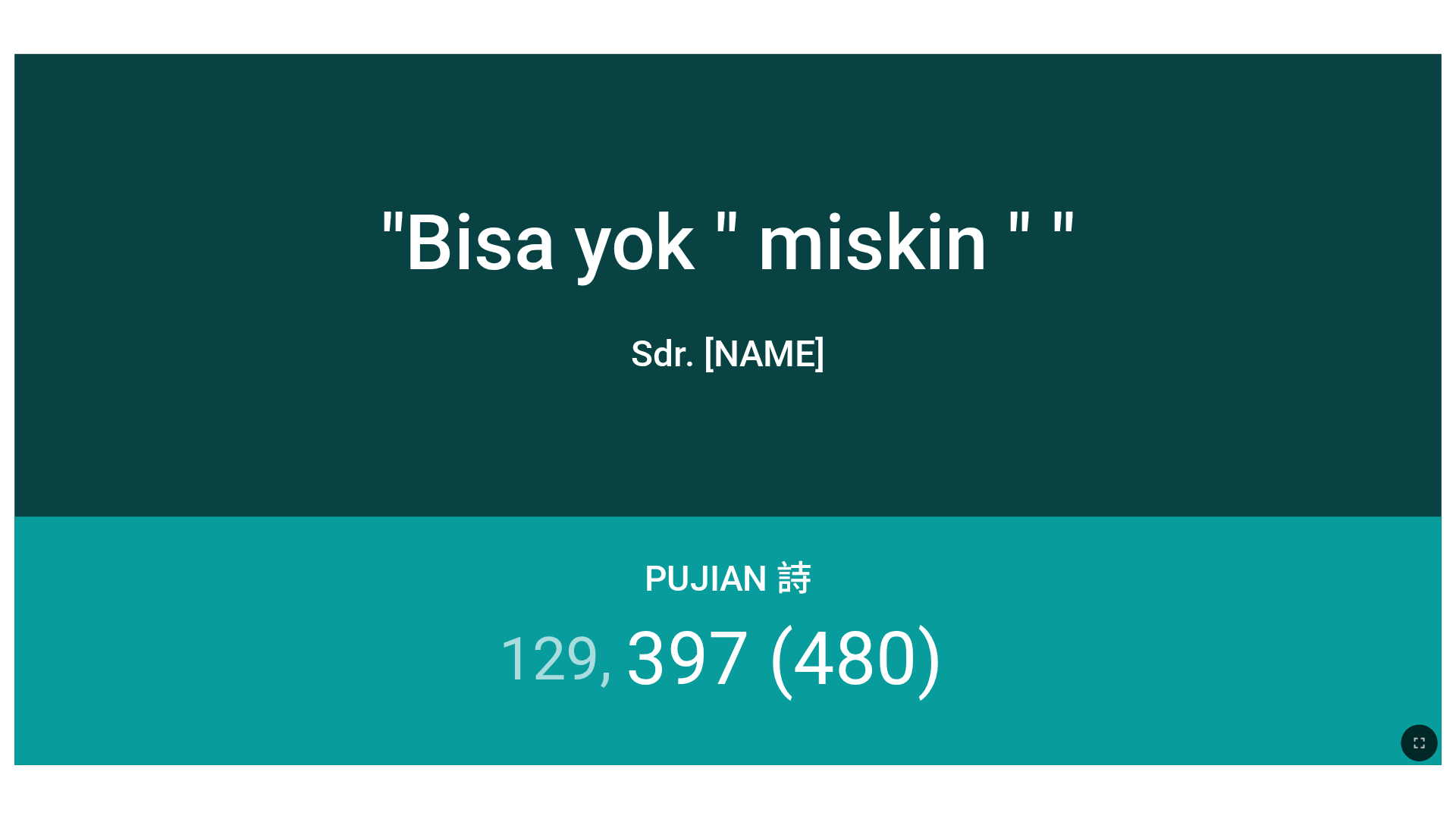 scroll, scrollTop: 0, scrollLeft: 0, axis: both 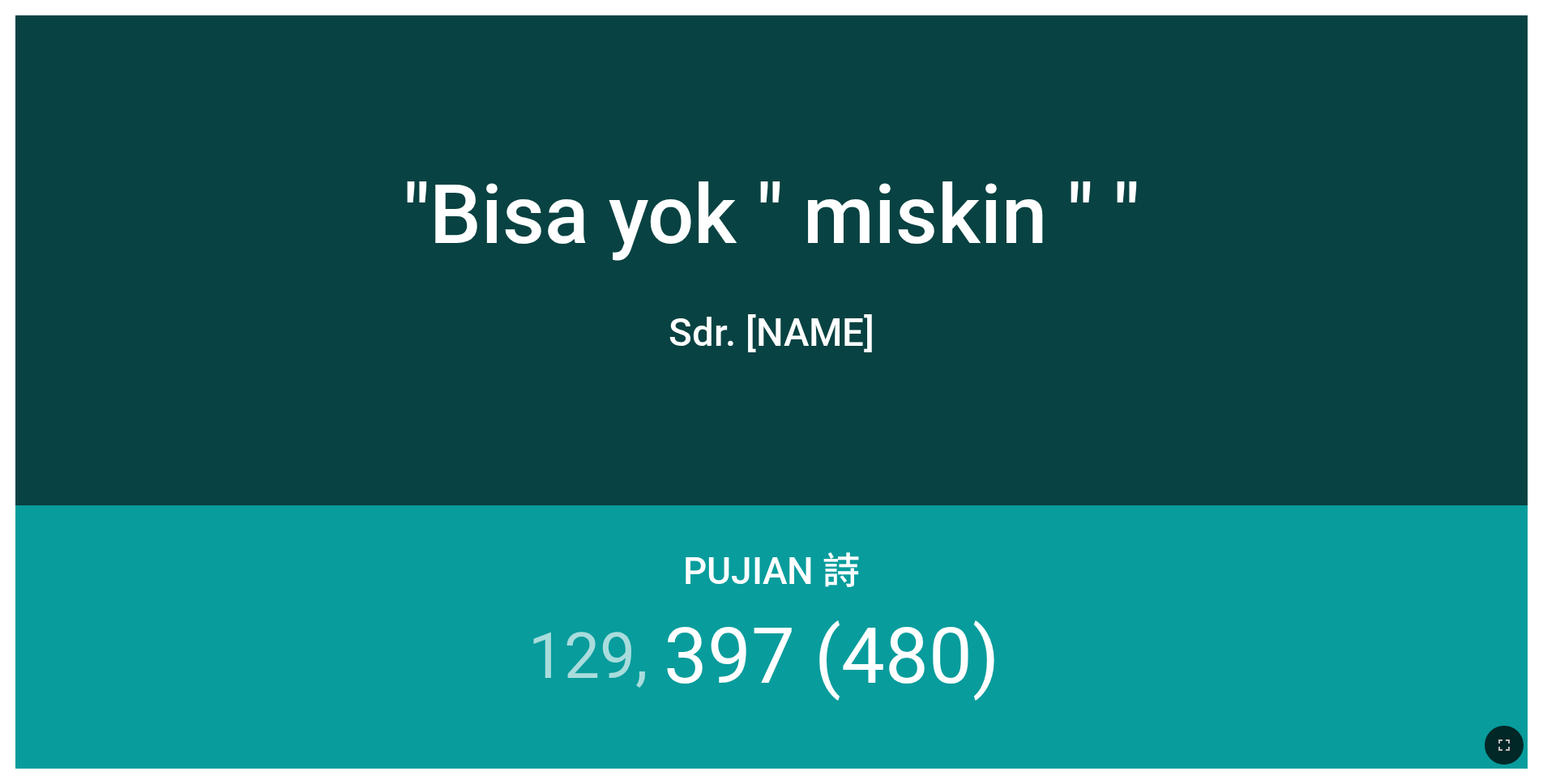 drag, startPoint x: 1403, startPoint y: 470, endPoint x: 1289, endPoint y: 381, distance: 144.62711 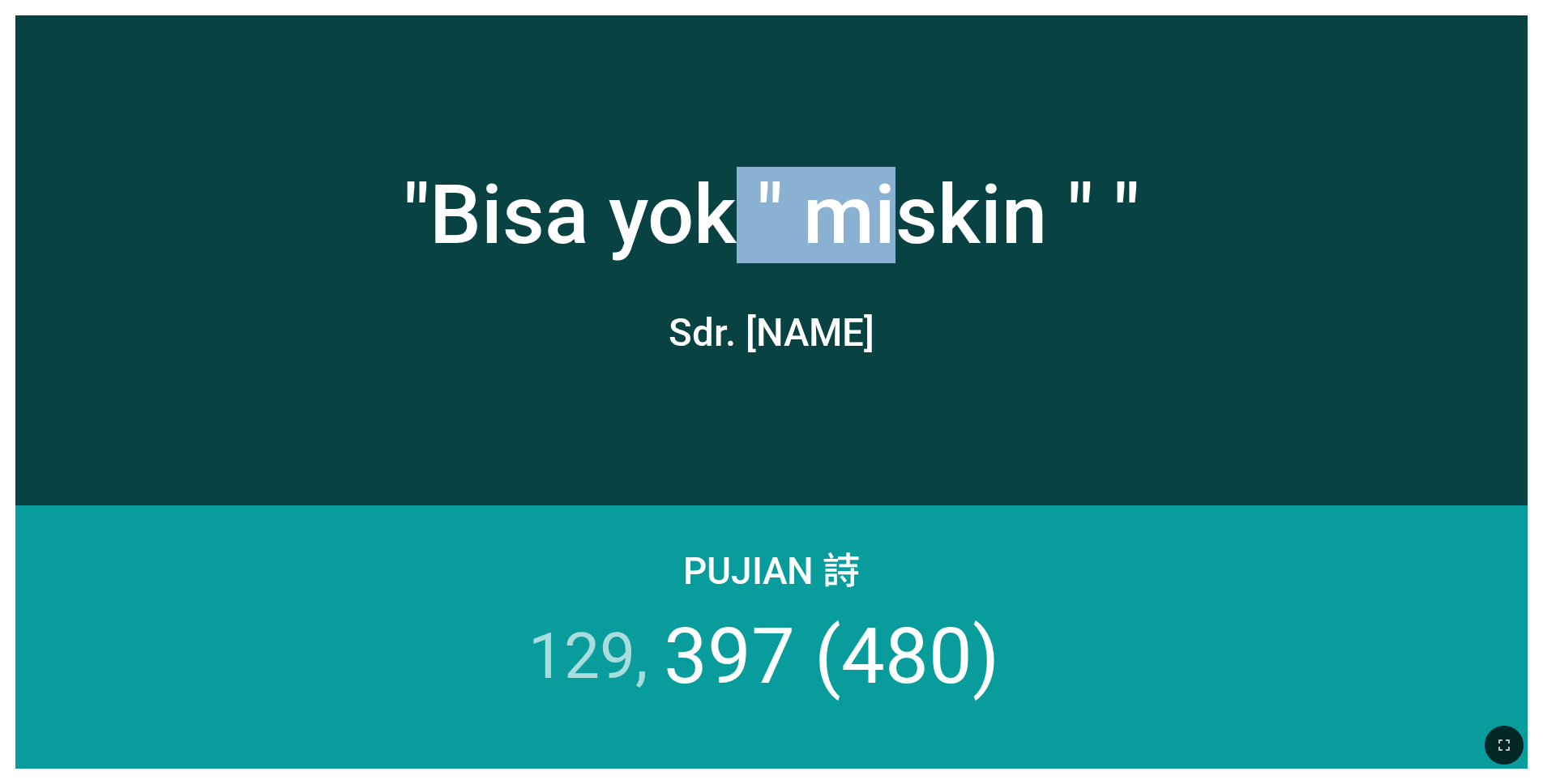 drag, startPoint x: 722, startPoint y: 45, endPoint x: 908, endPoint y: 45, distance: 186 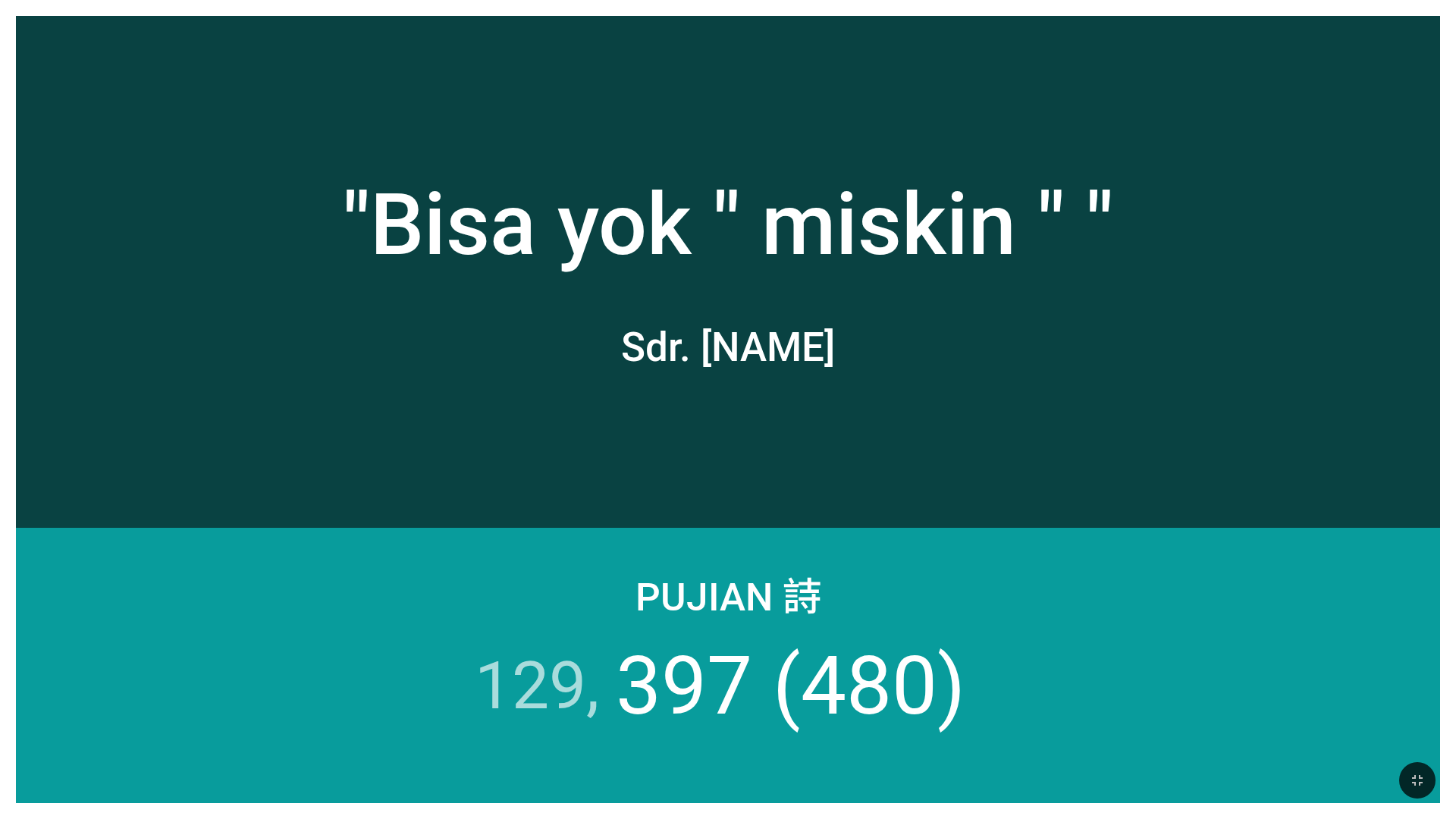 click on ""Bisa yok " miskin " "" at bounding box center (728, 173) 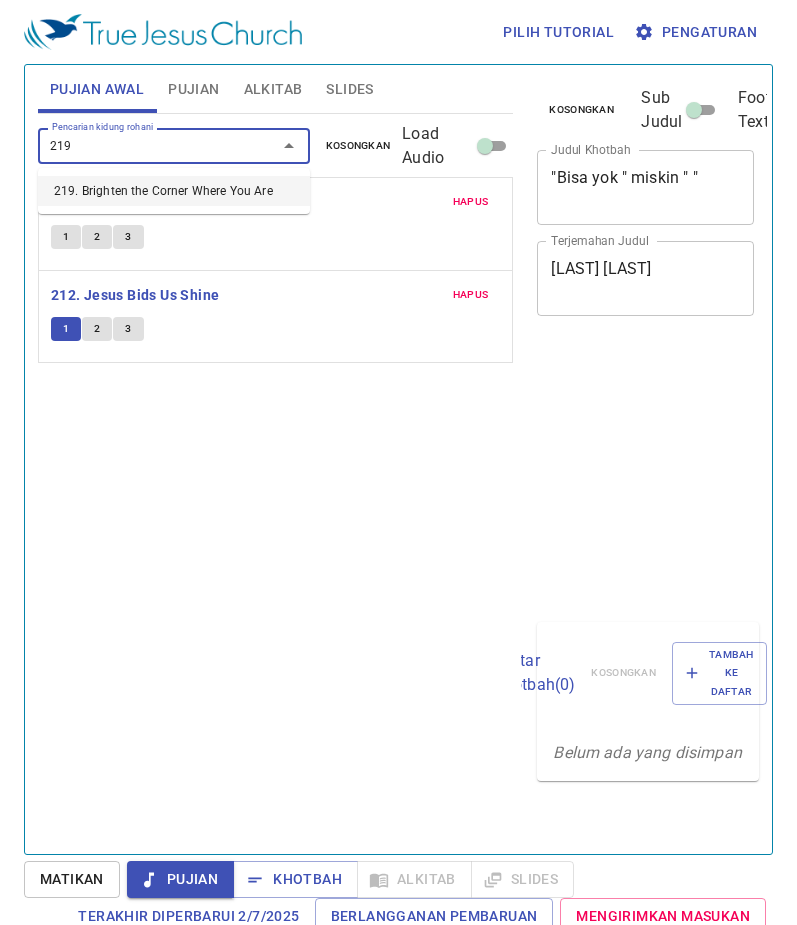 scroll, scrollTop: 0, scrollLeft: 0, axis: both 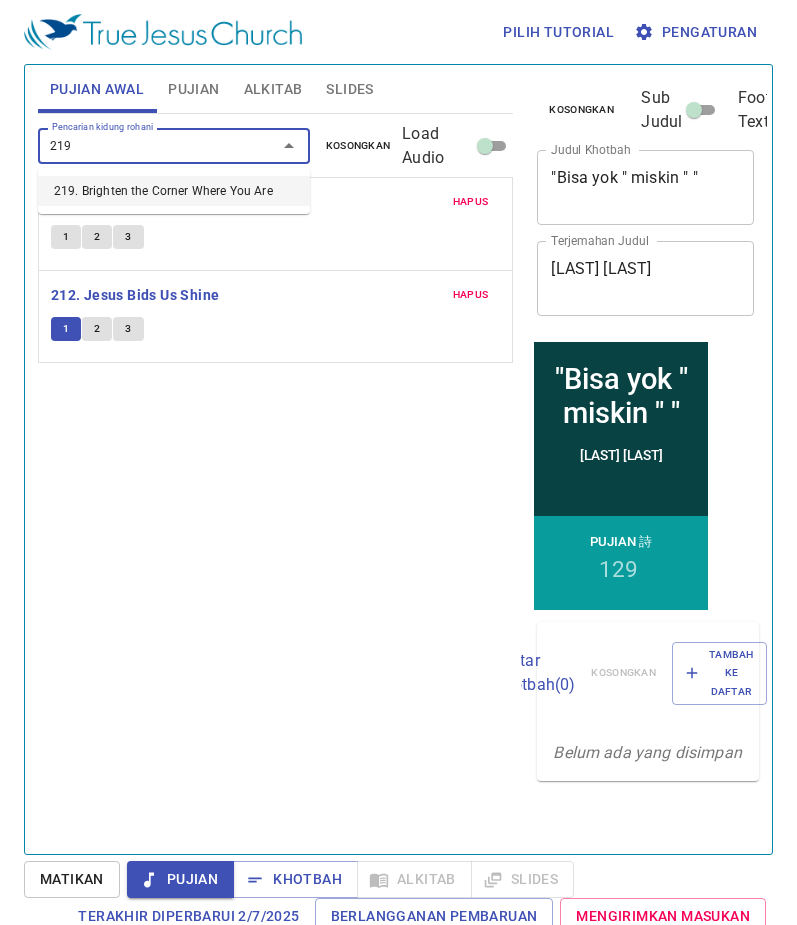 type 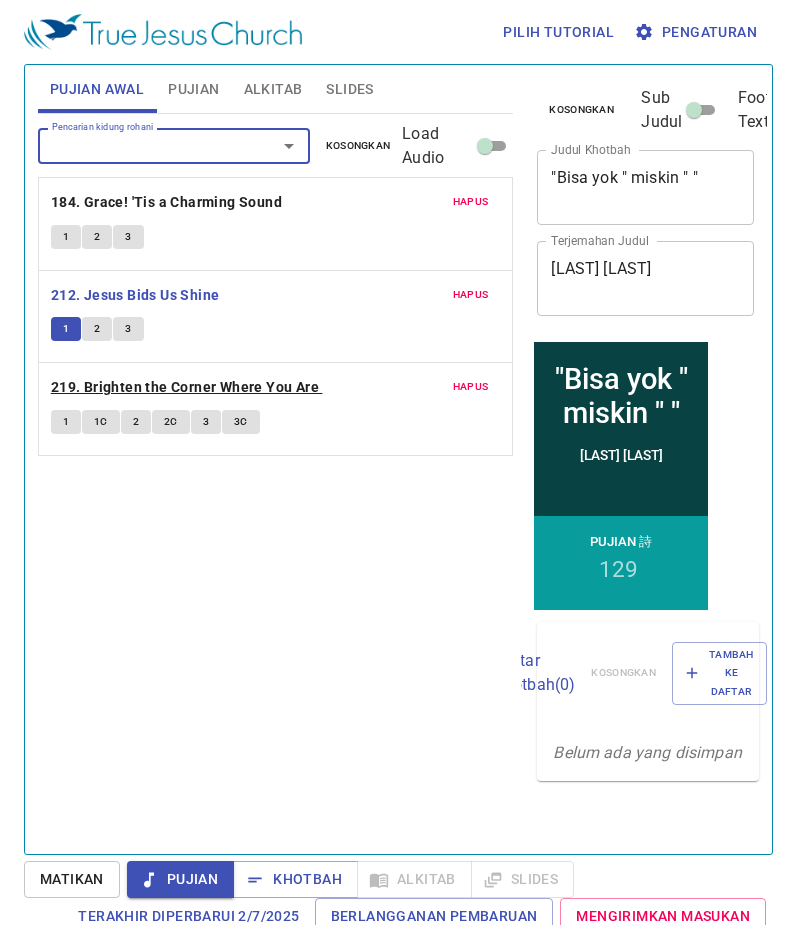 click on "219. Brighten the Corner Where You Are" at bounding box center [185, 387] 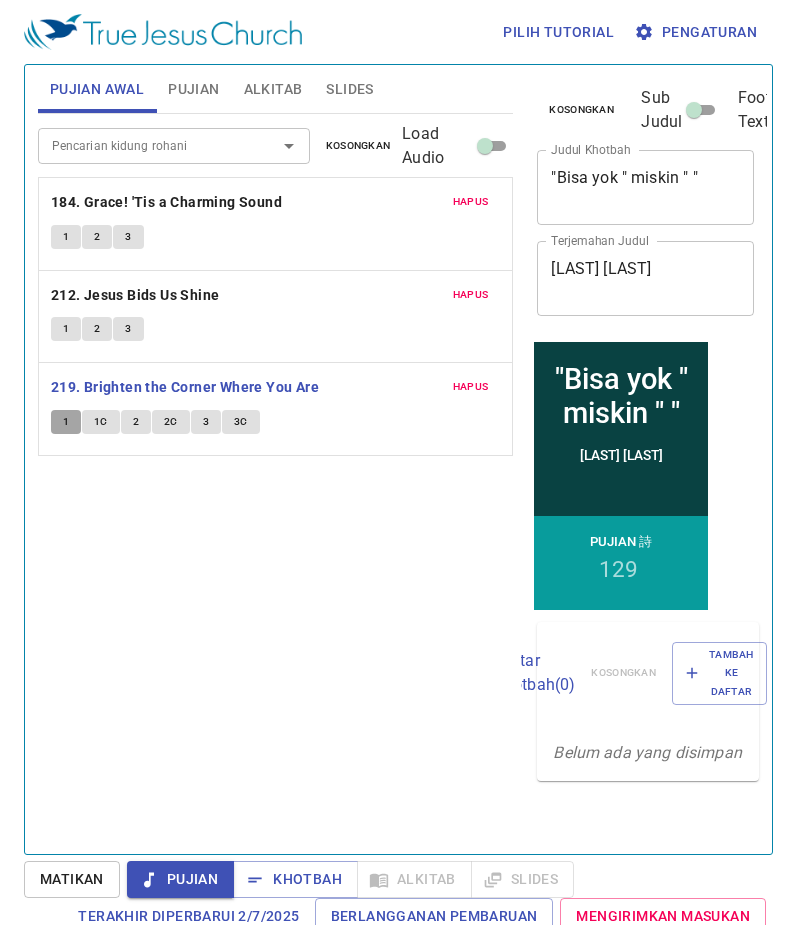 click on "1" at bounding box center [66, 422] 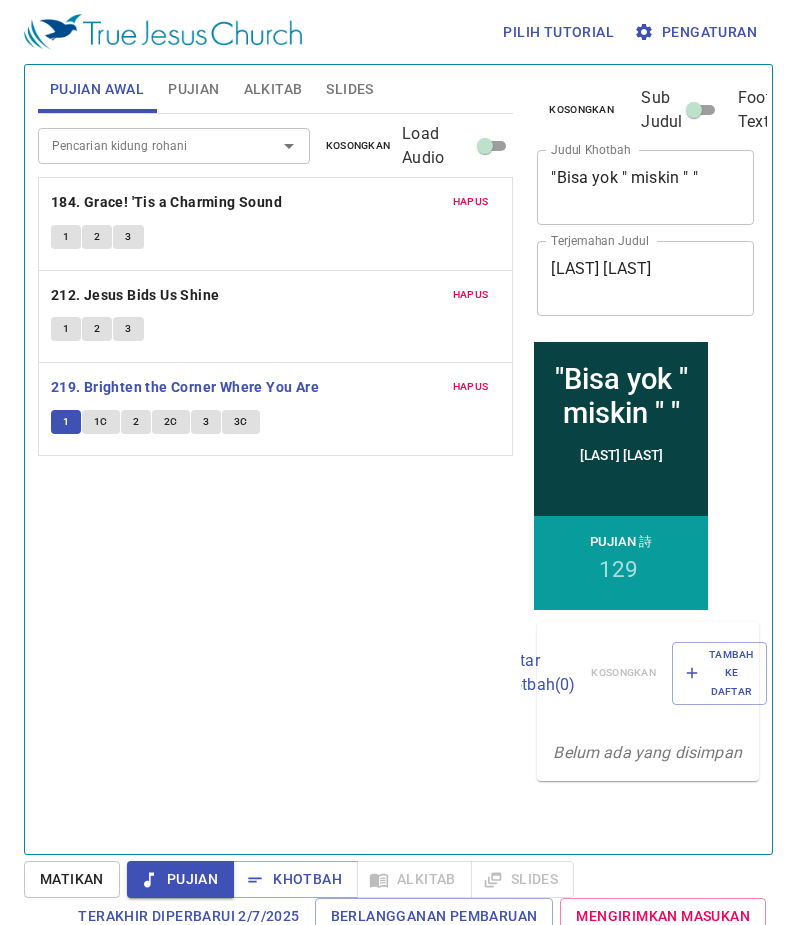 click on "Pujian" at bounding box center [193, 89] 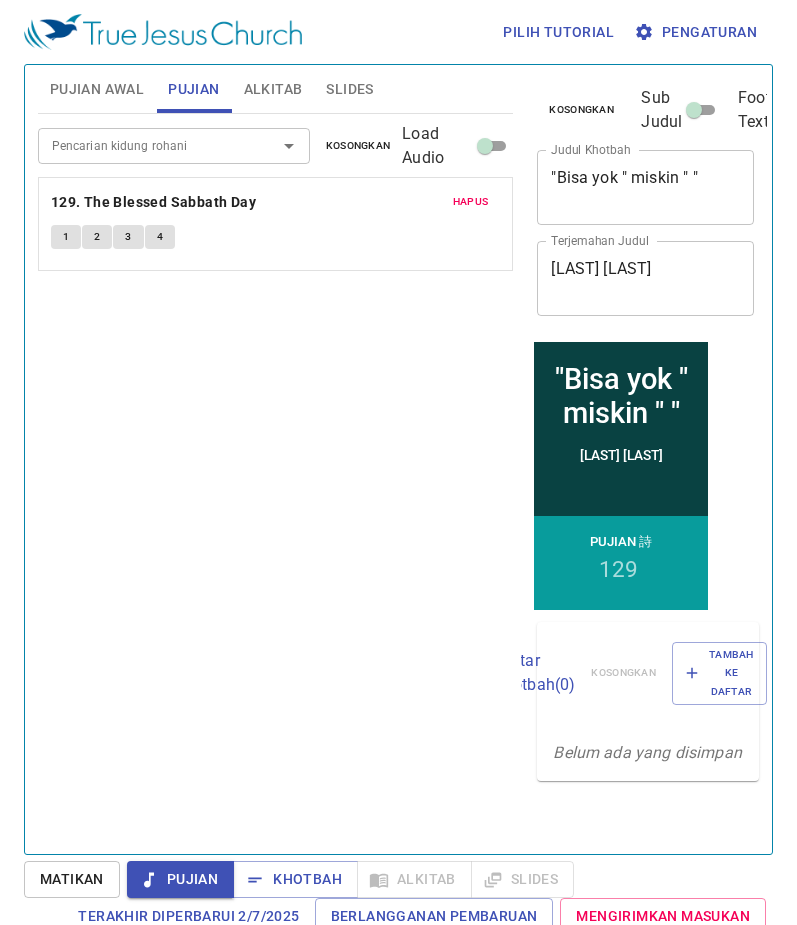 click on "Pujian Khotbah Alkitab Slides" at bounding box center [350, 879] 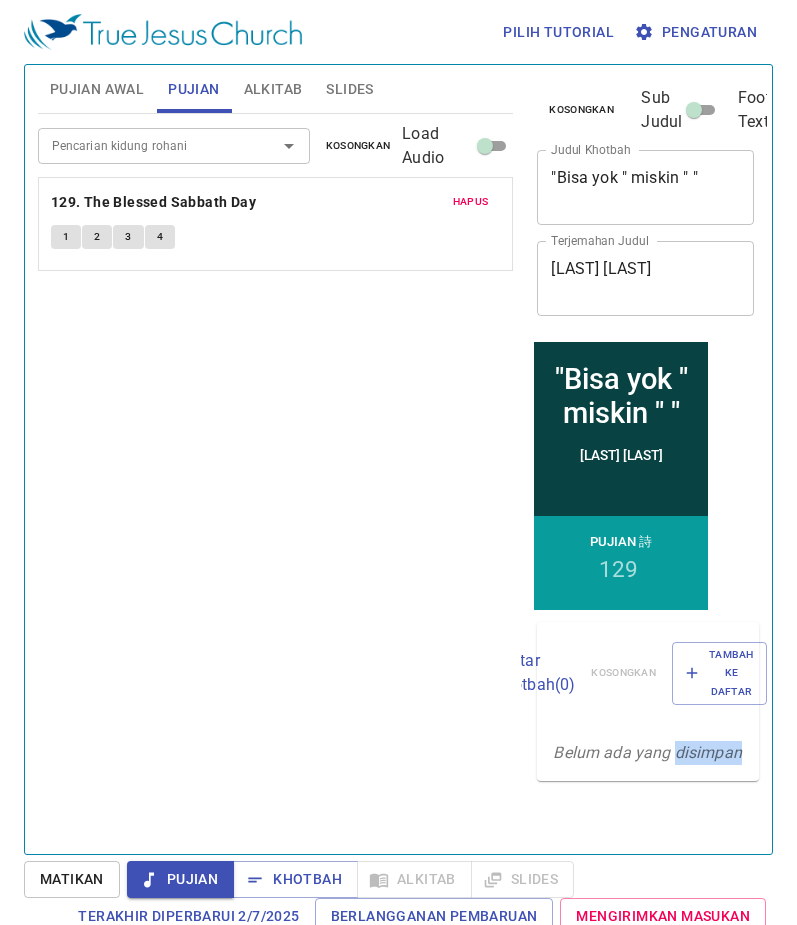 click on "Pujian Khotbah Alkitab Slides" at bounding box center [350, 879] 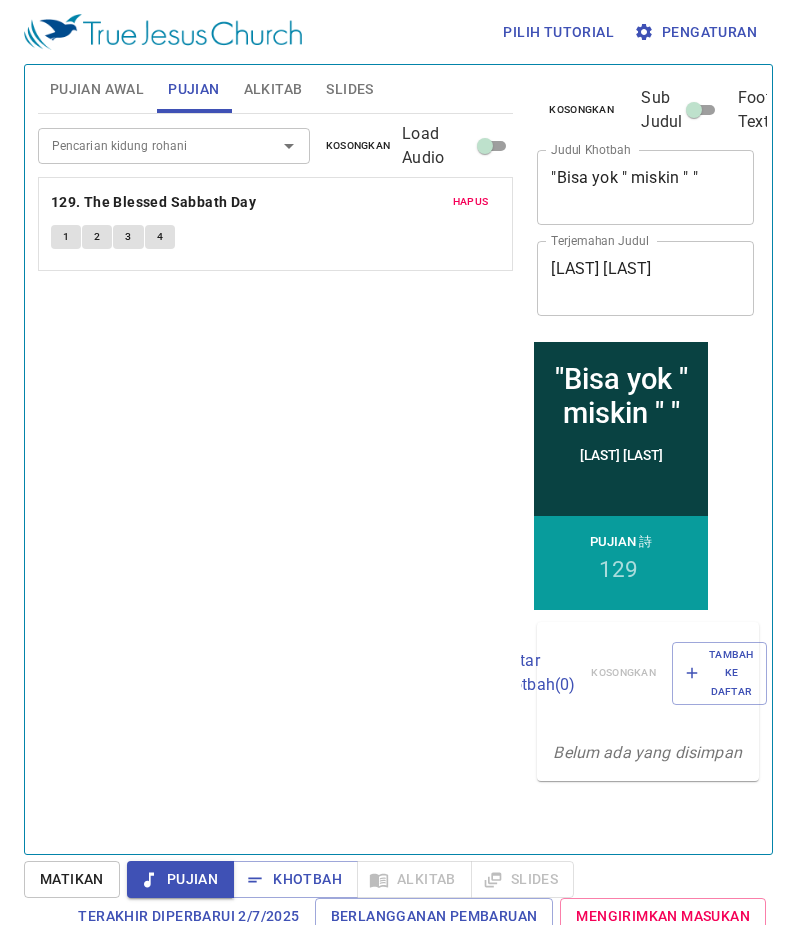 drag, startPoint x: 511, startPoint y: 875, endPoint x: 418, endPoint y: 801, distance: 118.84864 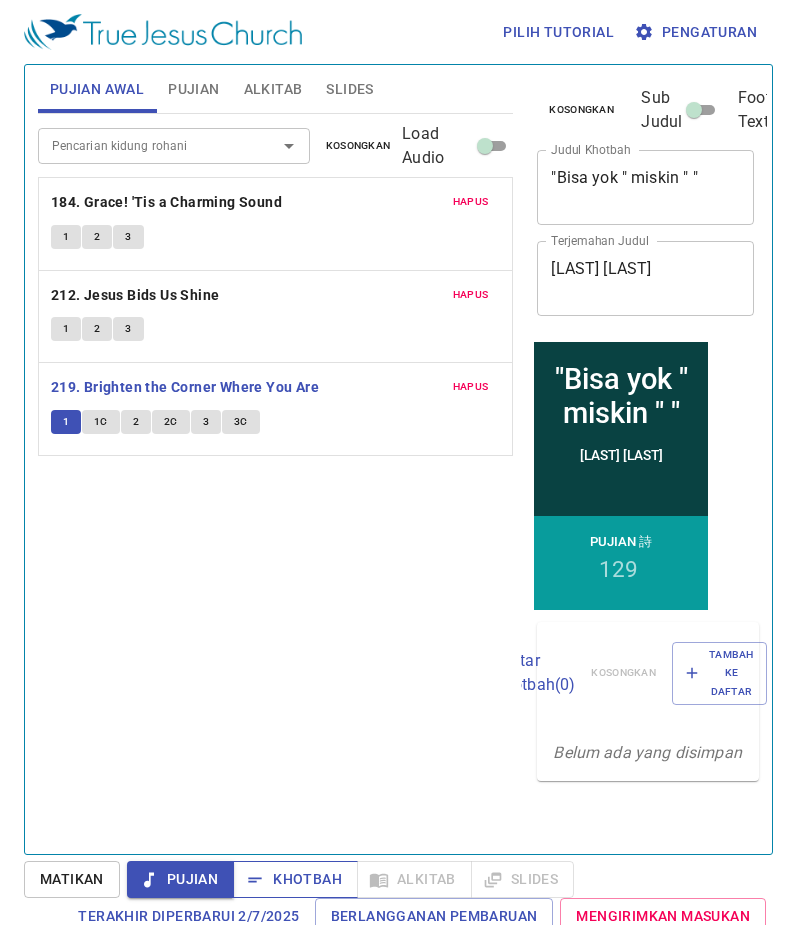 click on "Khotbah" at bounding box center (295, 879) 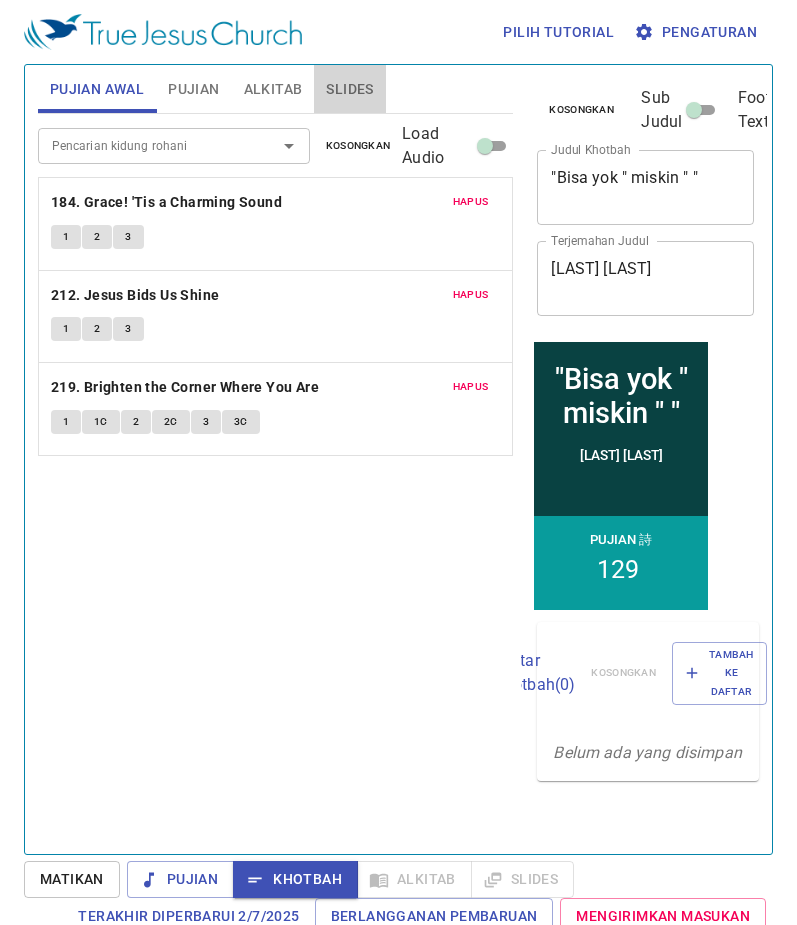 click on "Slides" at bounding box center [349, 89] 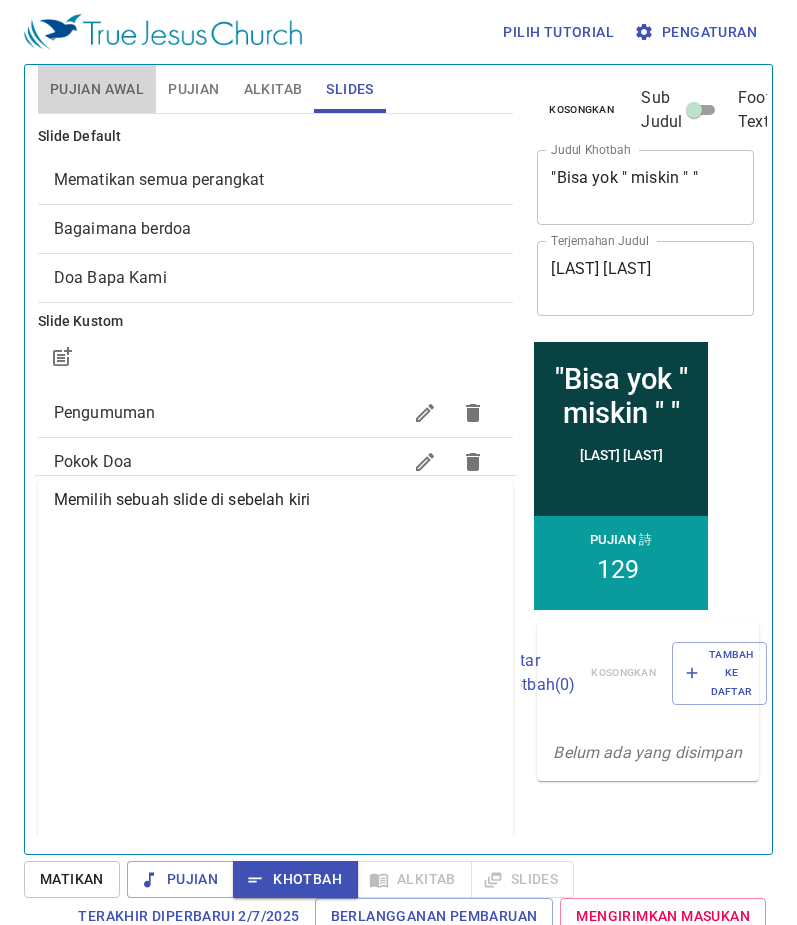 click on "Pujian Awal" at bounding box center [97, 89] 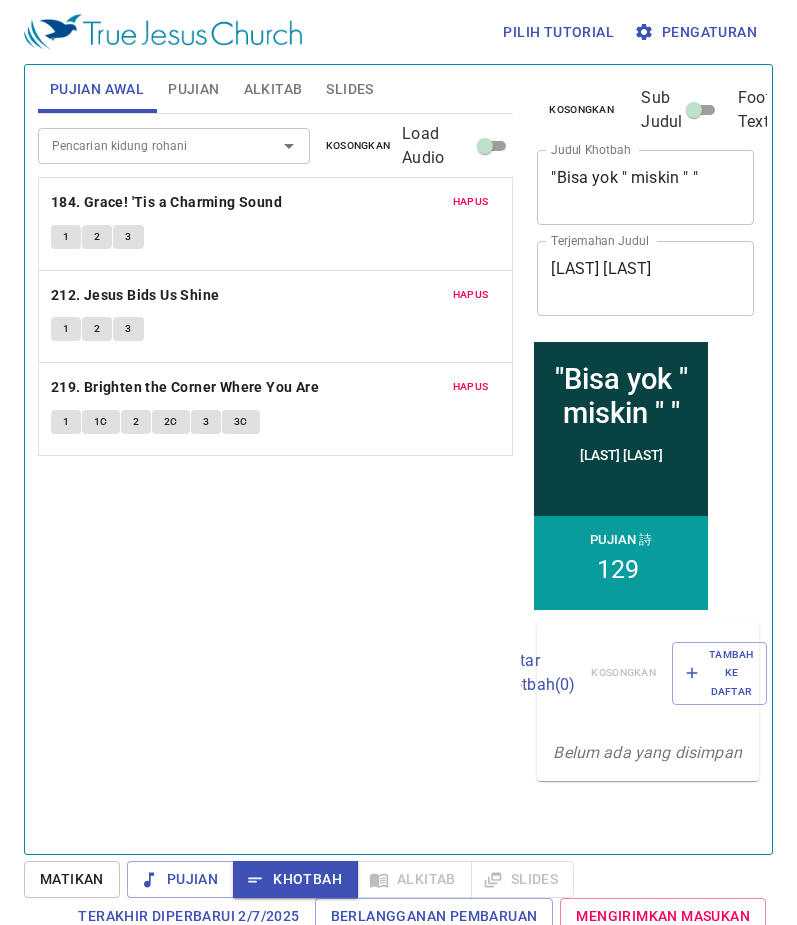 click on "Pujian" at bounding box center [193, 89] 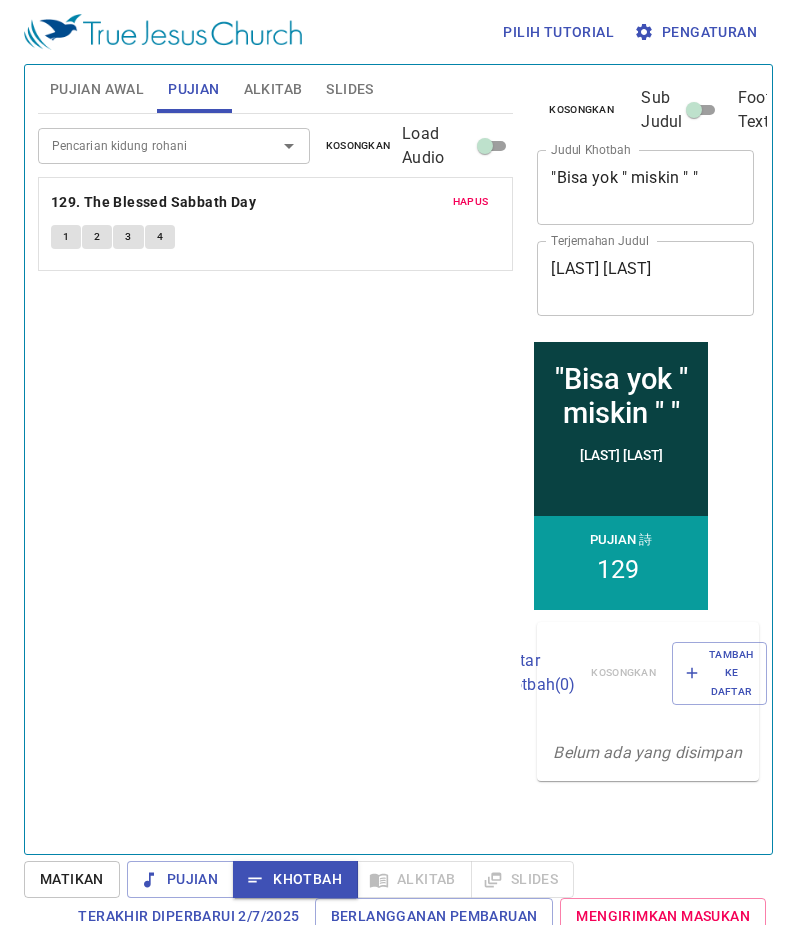 click on "Pujian Khotbah Alkitab Slides" at bounding box center (350, 879) 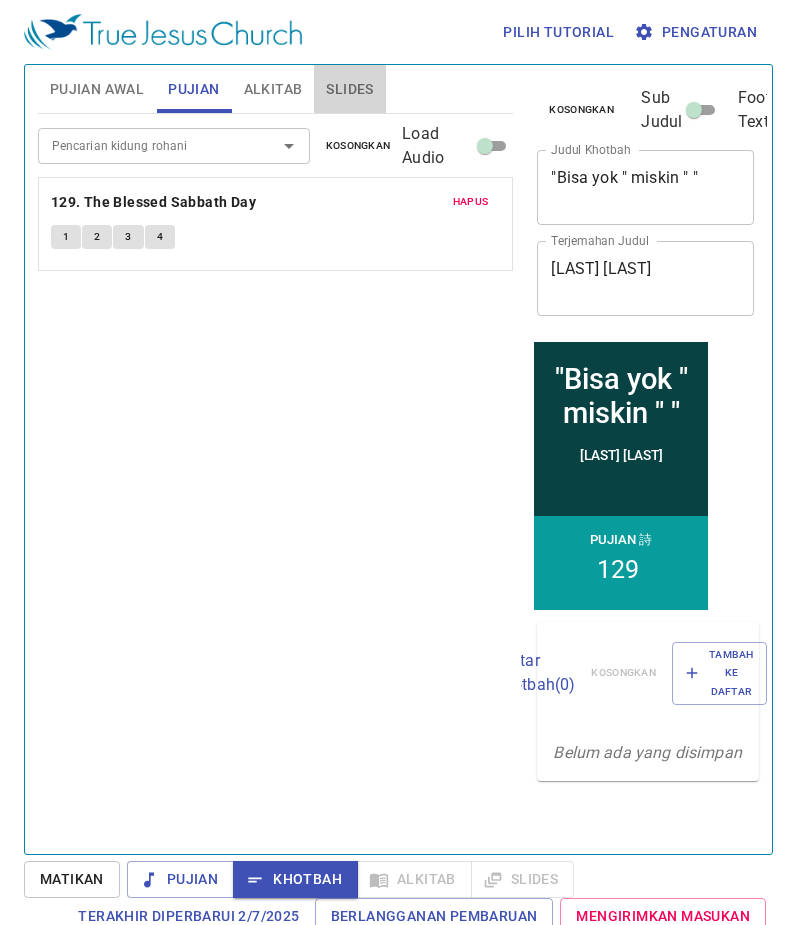 click on "Slides" at bounding box center (349, 89) 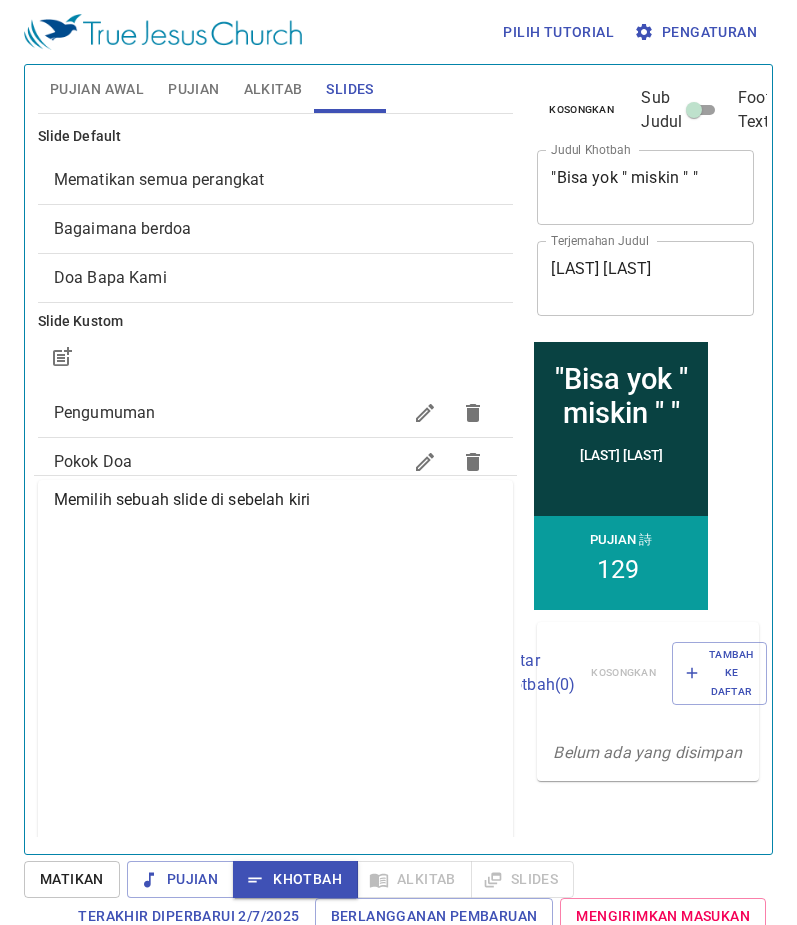 scroll, scrollTop: 0, scrollLeft: 0, axis: both 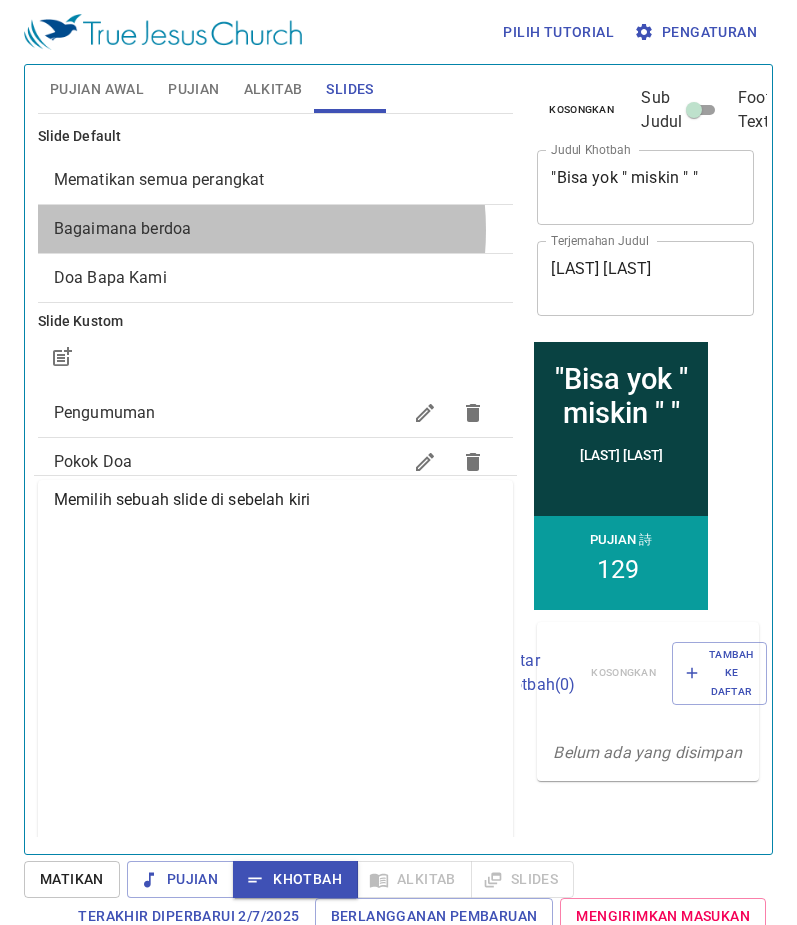 click on "Bagaimana berdoa" at bounding box center (276, 229) 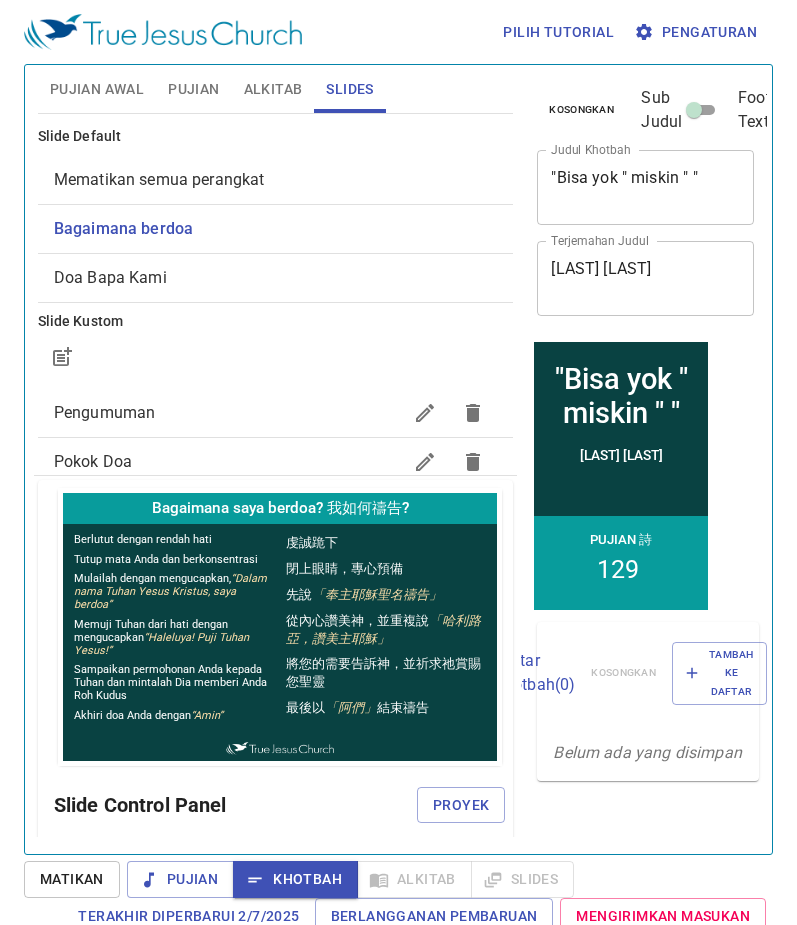 scroll, scrollTop: 0, scrollLeft: 0, axis: both 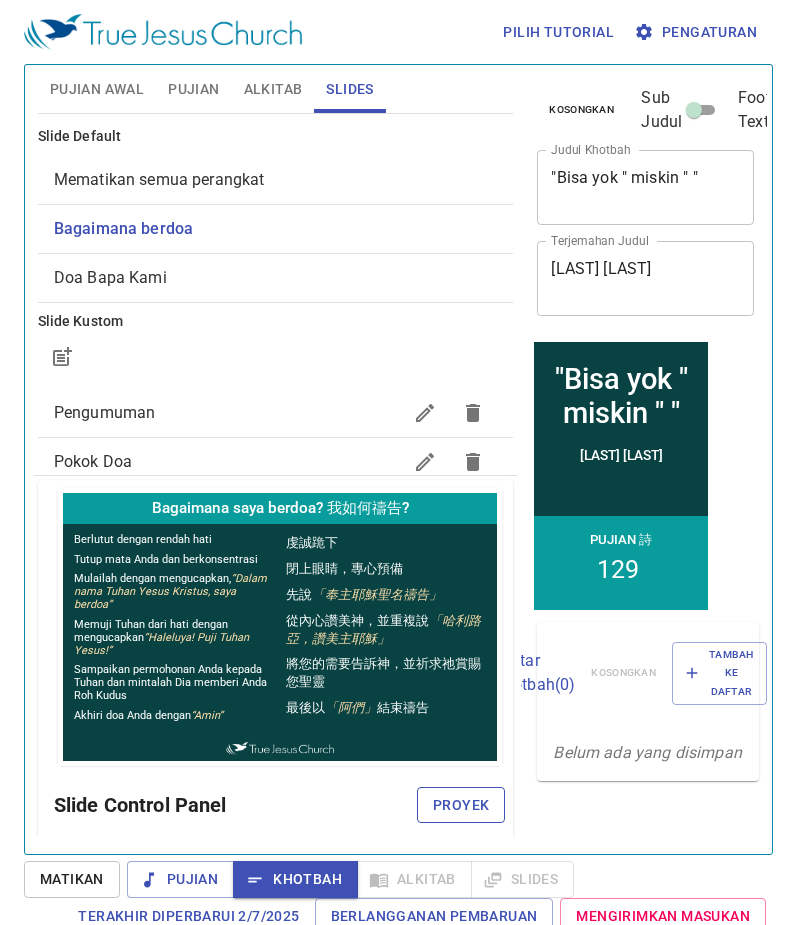 click on "Proyek" at bounding box center (461, 805) 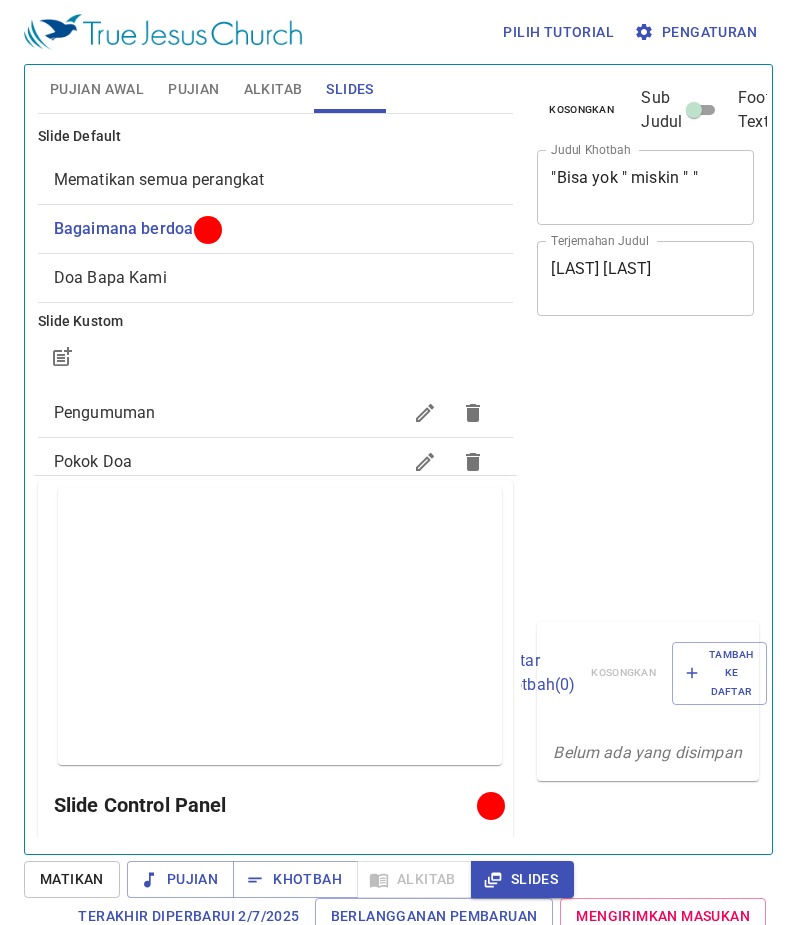 scroll, scrollTop: 0, scrollLeft: 0, axis: both 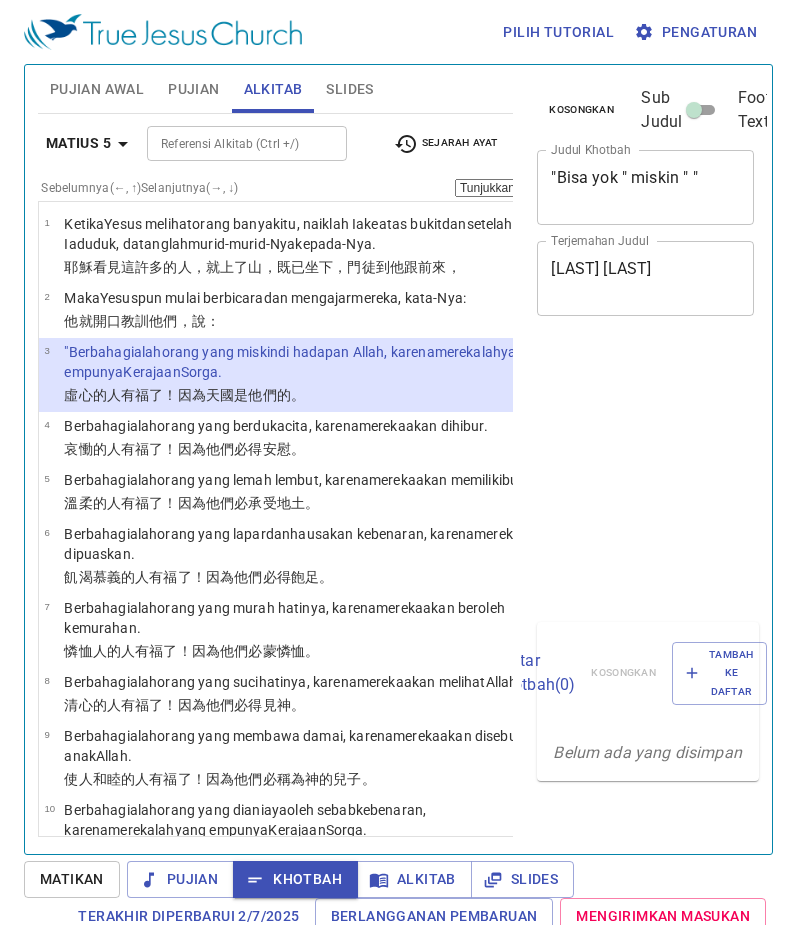 select on "3" 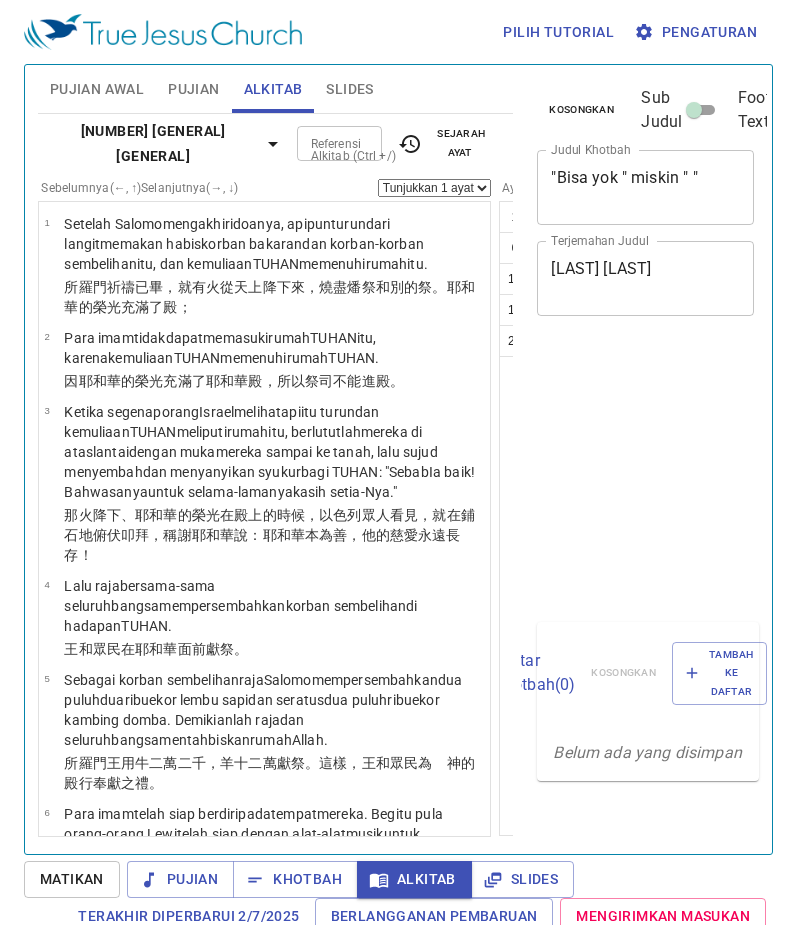 select on "14" 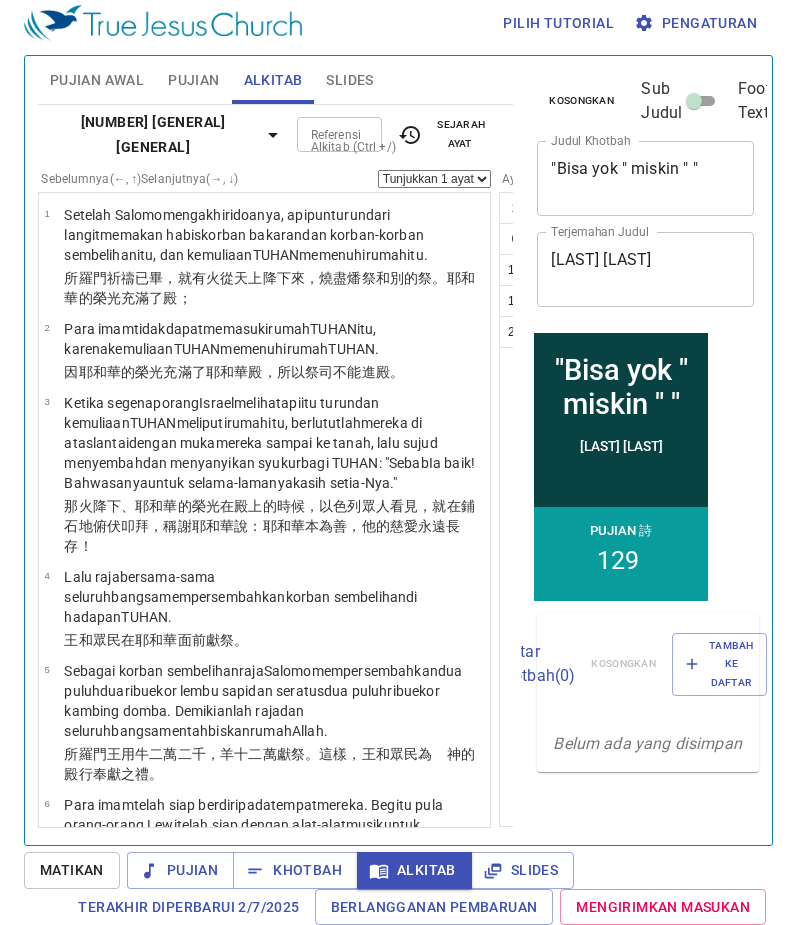 scroll, scrollTop: 9, scrollLeft: 0, axis: vertical 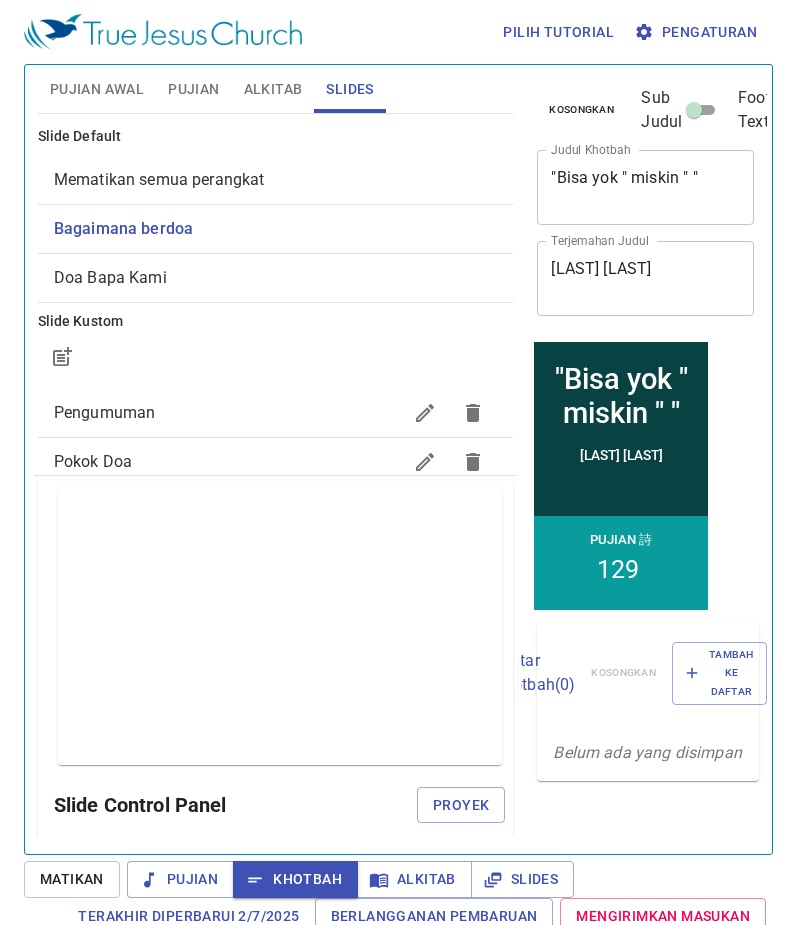 click on "397" at bounding box center (228, 805) 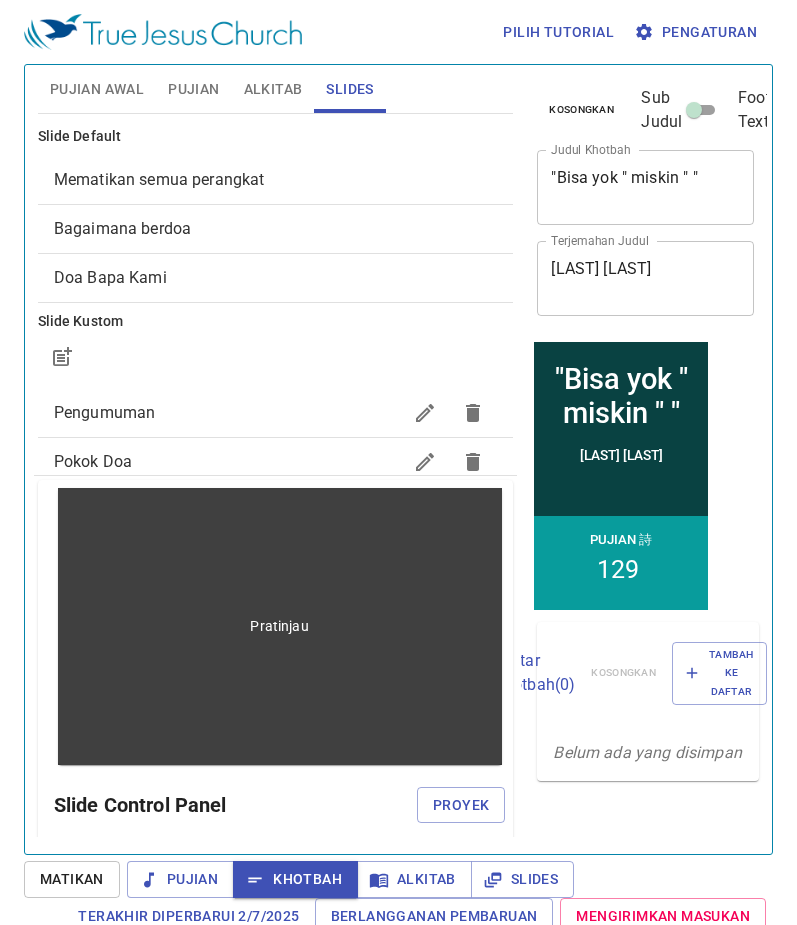 scroll, scrollTop: 400, scrollLeft: 0, axis: vertical 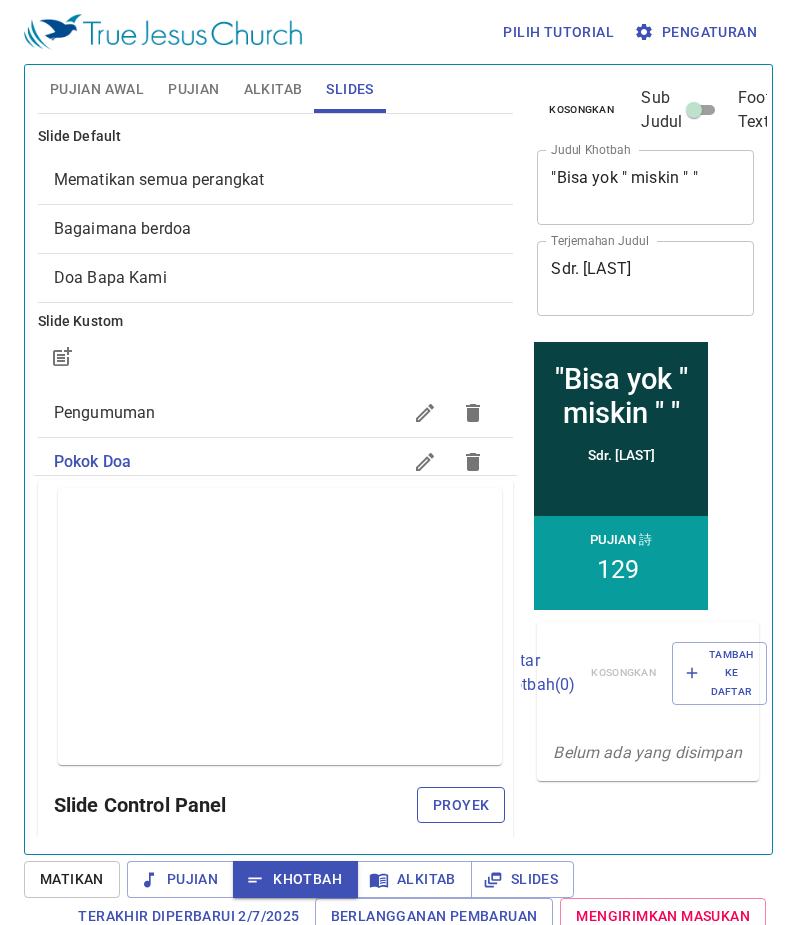 click on "Proyek" at bounding box center (461, 805) 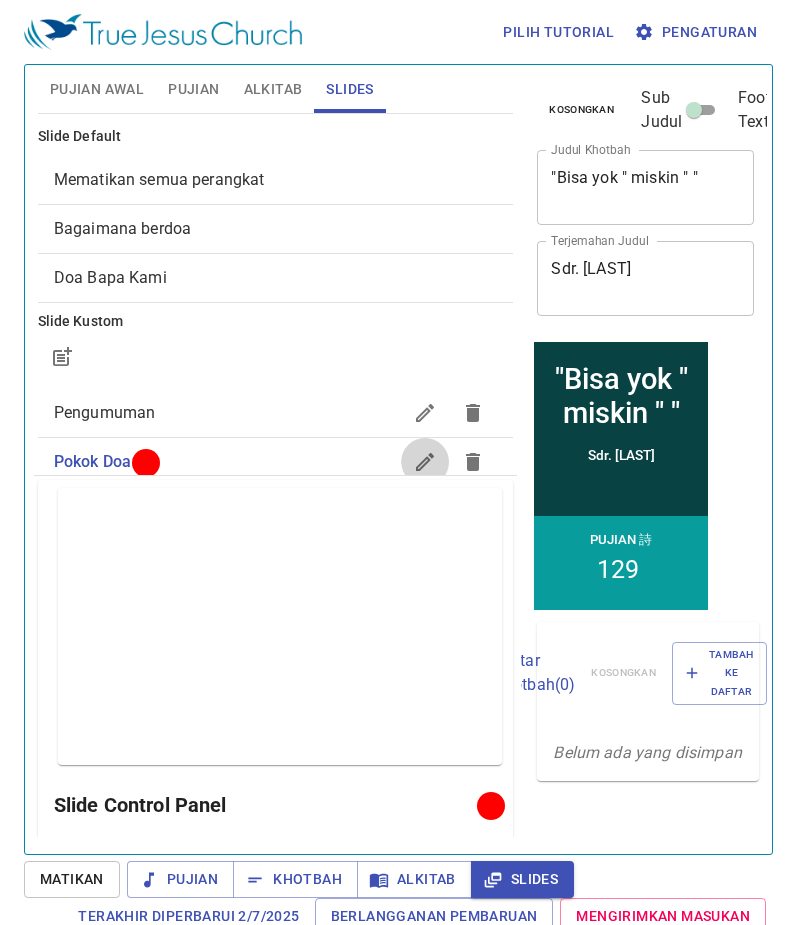 click 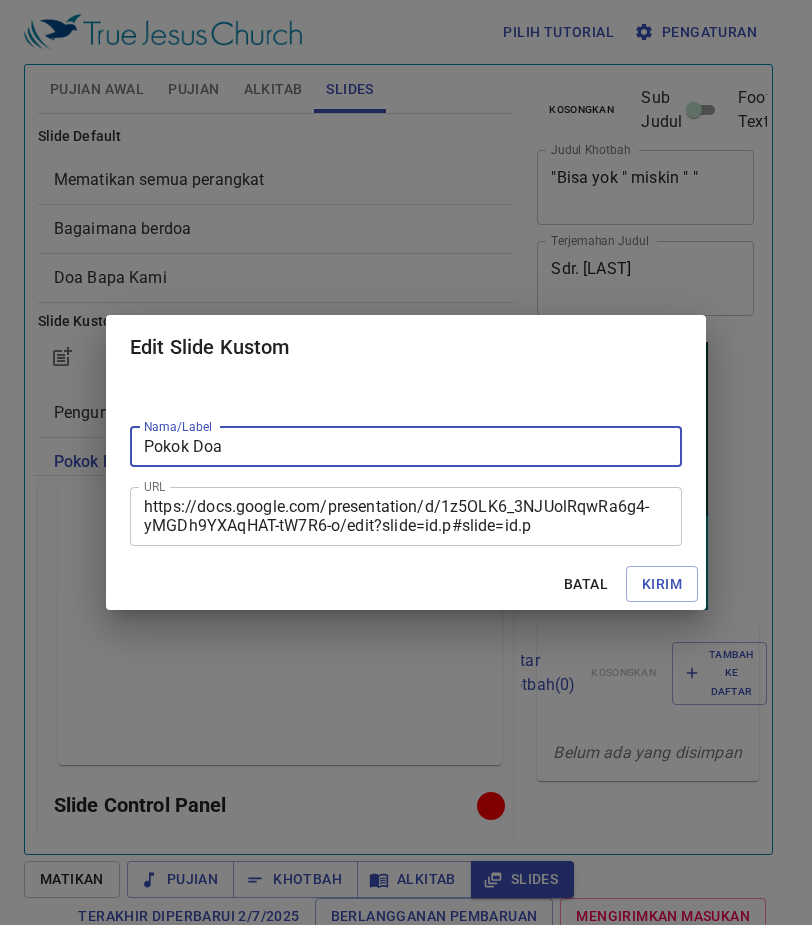 click on "https://docs.google.com/presentation/d/1z5OLK6_3NJUolRqwRa6g4-yMGDh9YXAqHAT-tW7R6-o/edit?slide=id.p#slide=id.p" at bounding box center (406, 516) 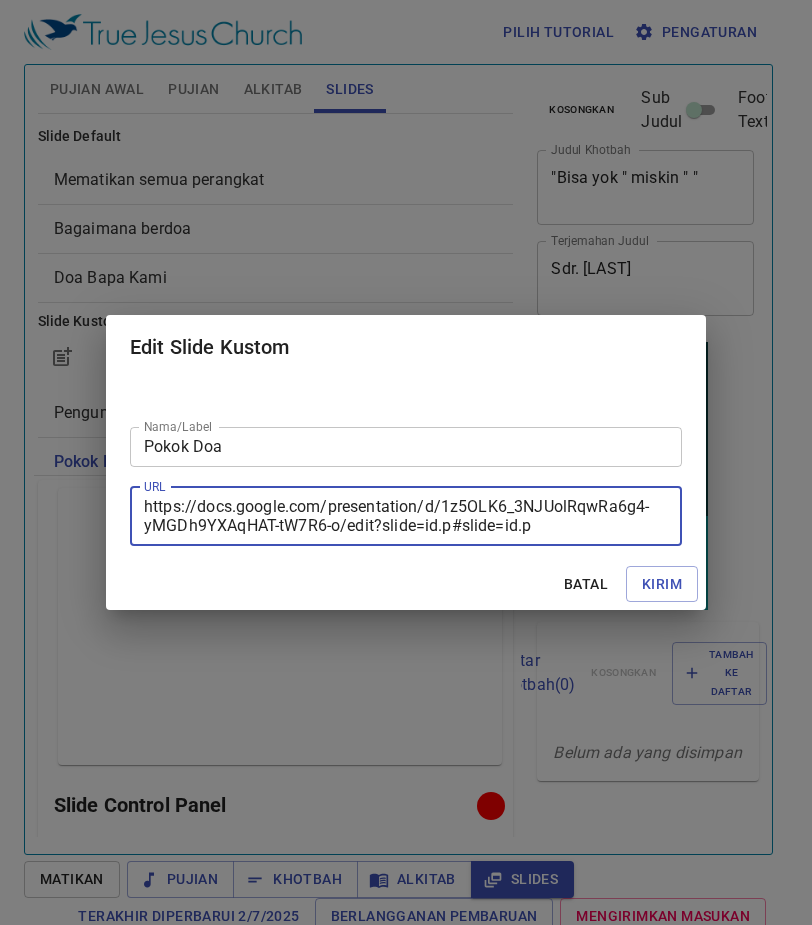 click on "https://docs.google.com/presentation/d/1z5OLK6_3NJUolRqwRa6g4-yMGDh9YXAqHAT-tW7R6-o/edit?slide=id.p#slide=id.p" at bounding box center (406, 516) 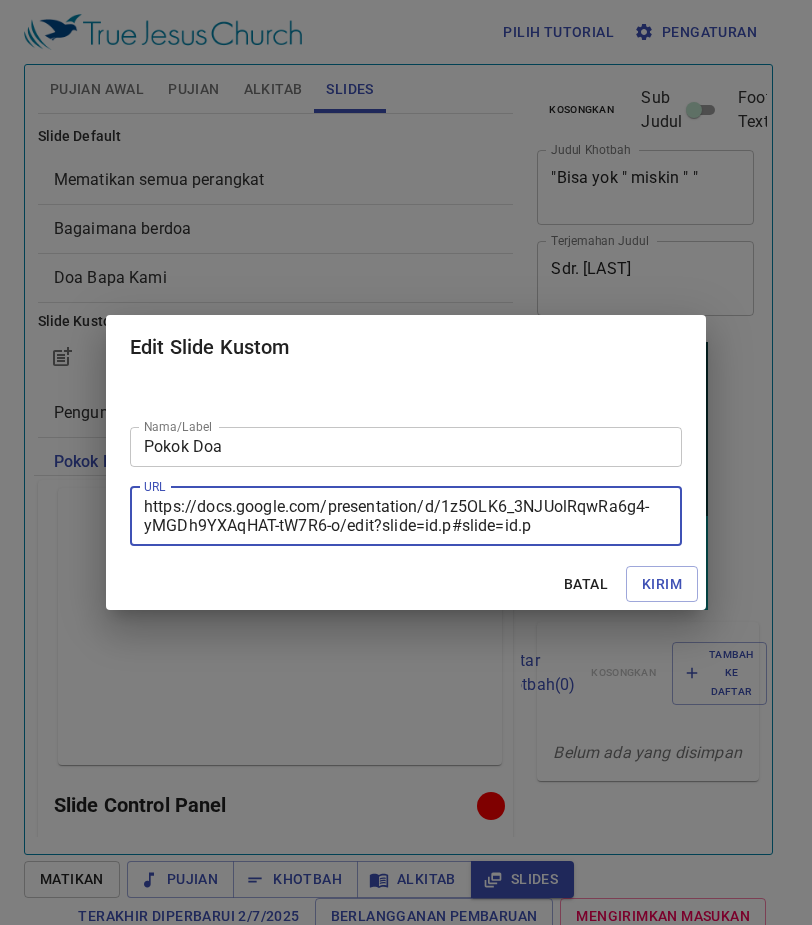 click on "https://docs.google.com/presentation/d/1z5OLK6_3NJUolRqwRa6g4-yMGDh9YXAqHAT-tW7R6-o/edit?slide=id.p#slide=id.p" at bounding box center [406, 516] 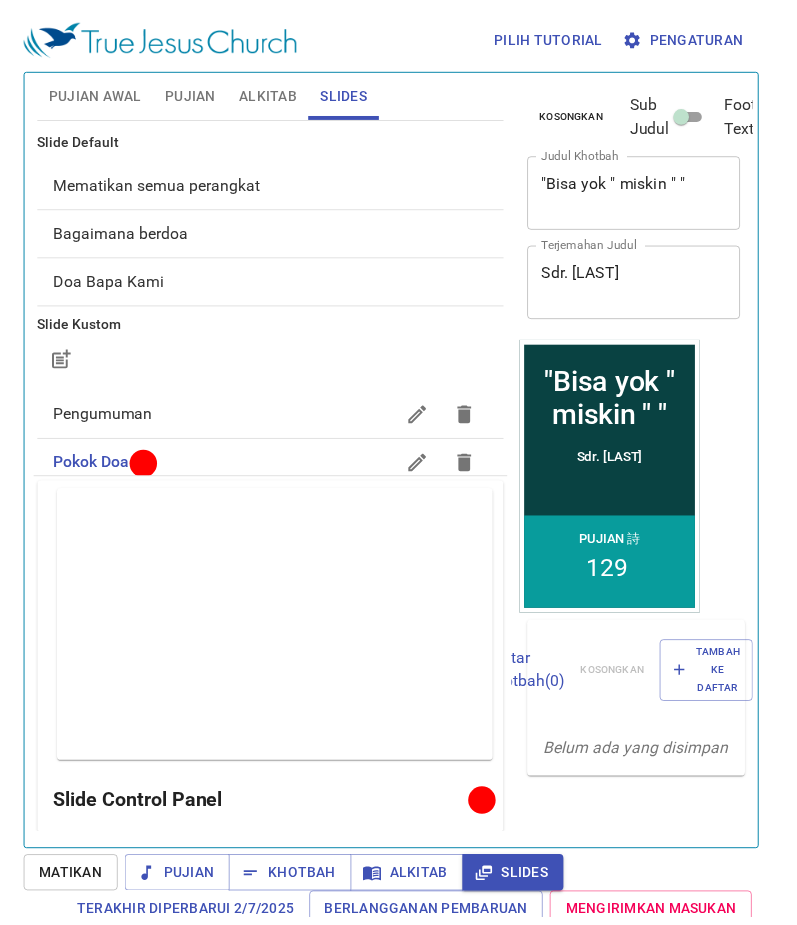 scroll, scrollTop: 11, scrollLeft: 0, axis: vertical 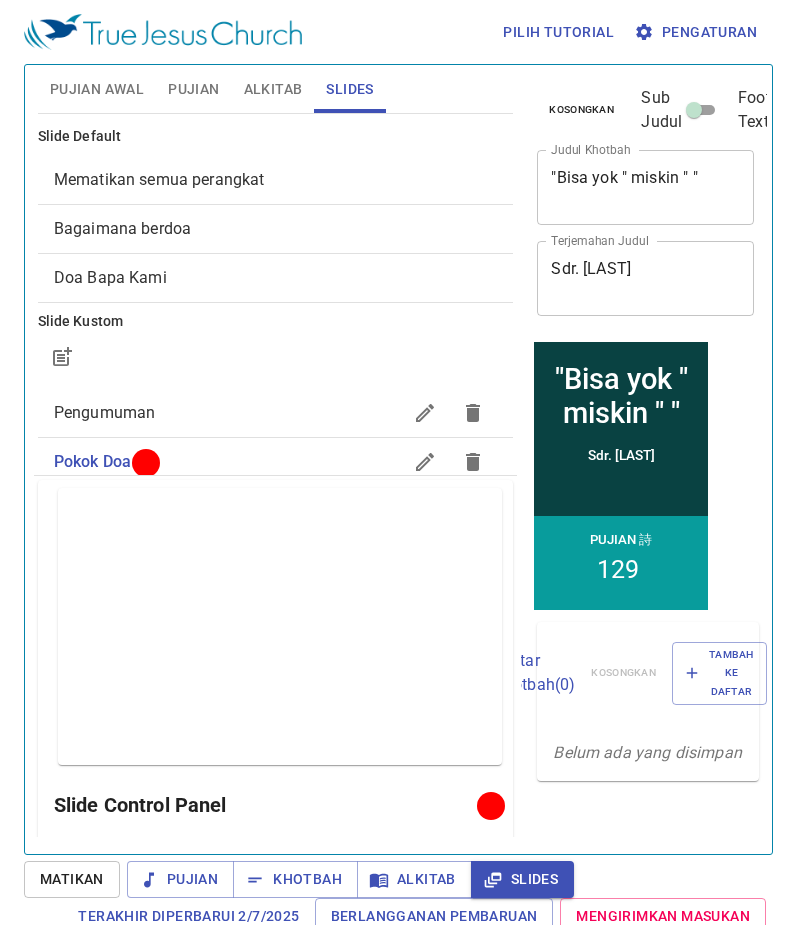 click 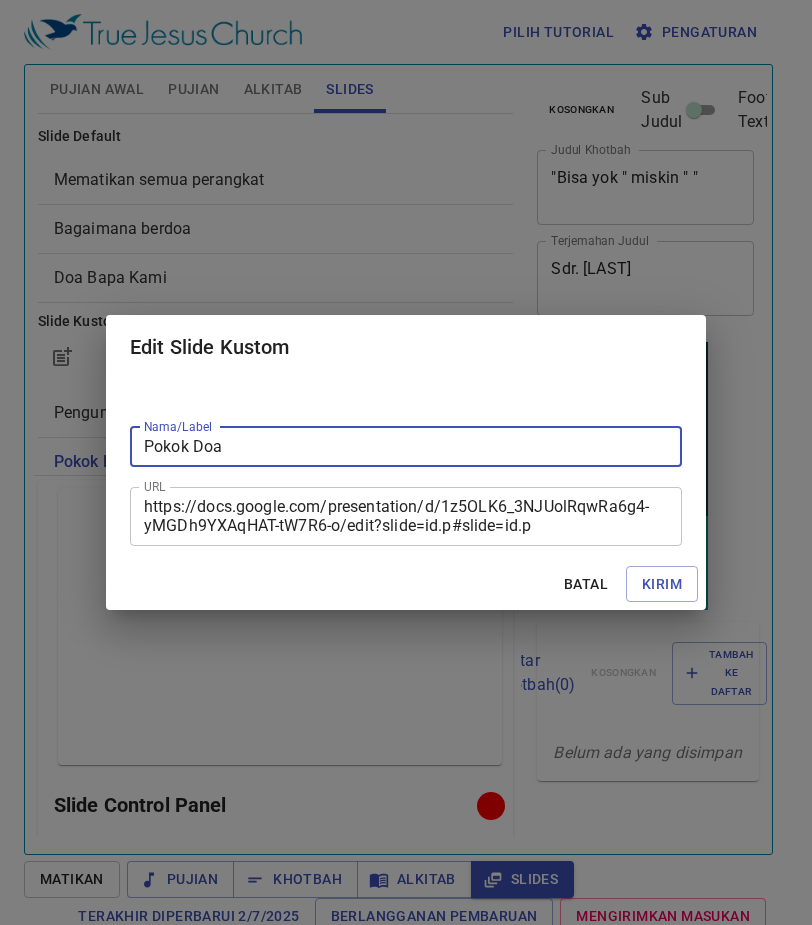 click on "https://docs.google.com/presentation/d/1z5OLK6_3NJUolRqwRa6g4-yMGDh9YXAqHAT-tW7R6-o/edit?slide=id.p#slide=id.p" at bounding box center [406, 516] 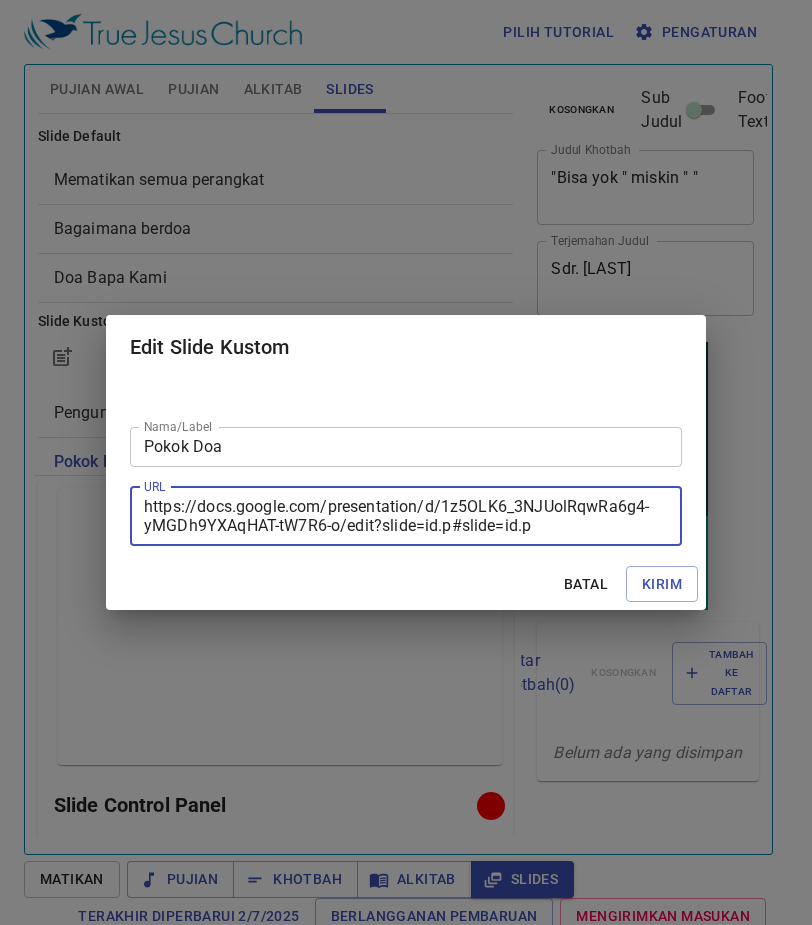 click on "https://docs.google.com/presentation/d/1z5OLK6_3NJUolRqwRa6g4-yMGDh9YXAqHAT-tW7R6-o/edit?slide=id.p#slide=id.p" at bounding box center [406, 516] 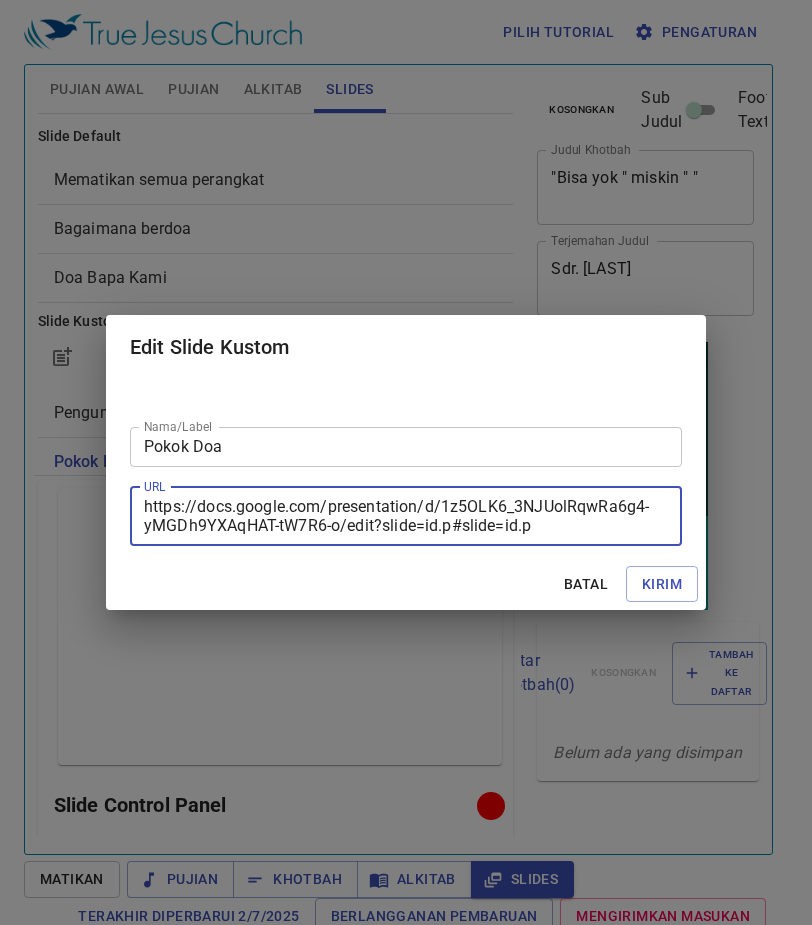 paste 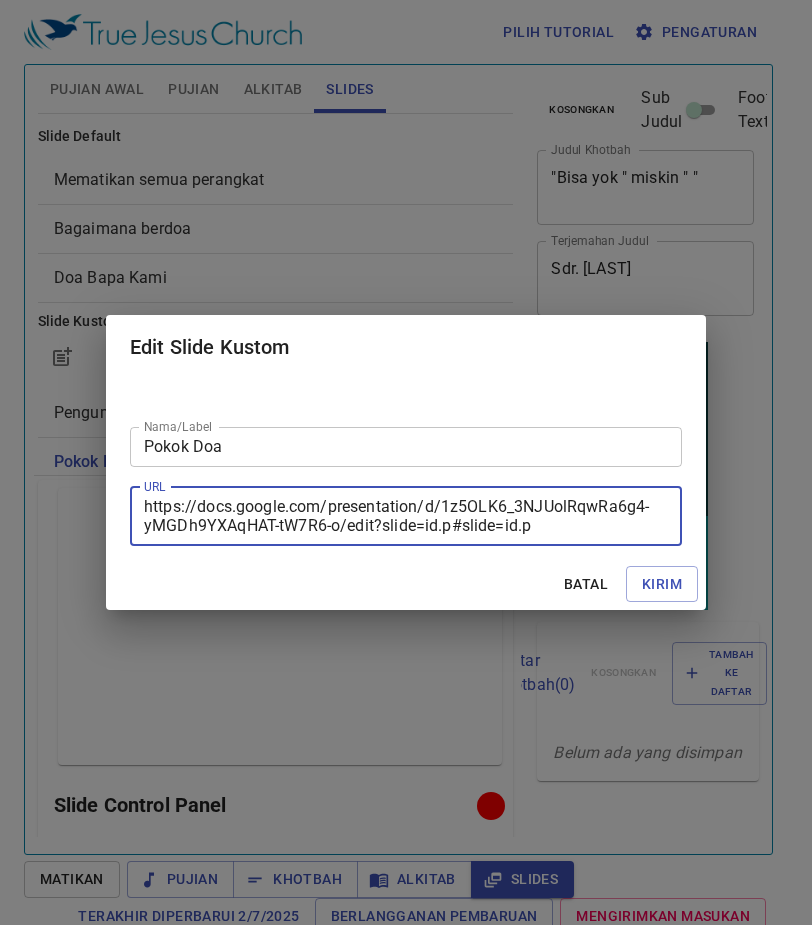 type on "https://docs.google.com/presentation/d/1z5OLK6_3NJUolRqwRa6g4-yMGDh9YXAqHAT-tW7R6-o/edit?slide=id.p#slide=id.p" 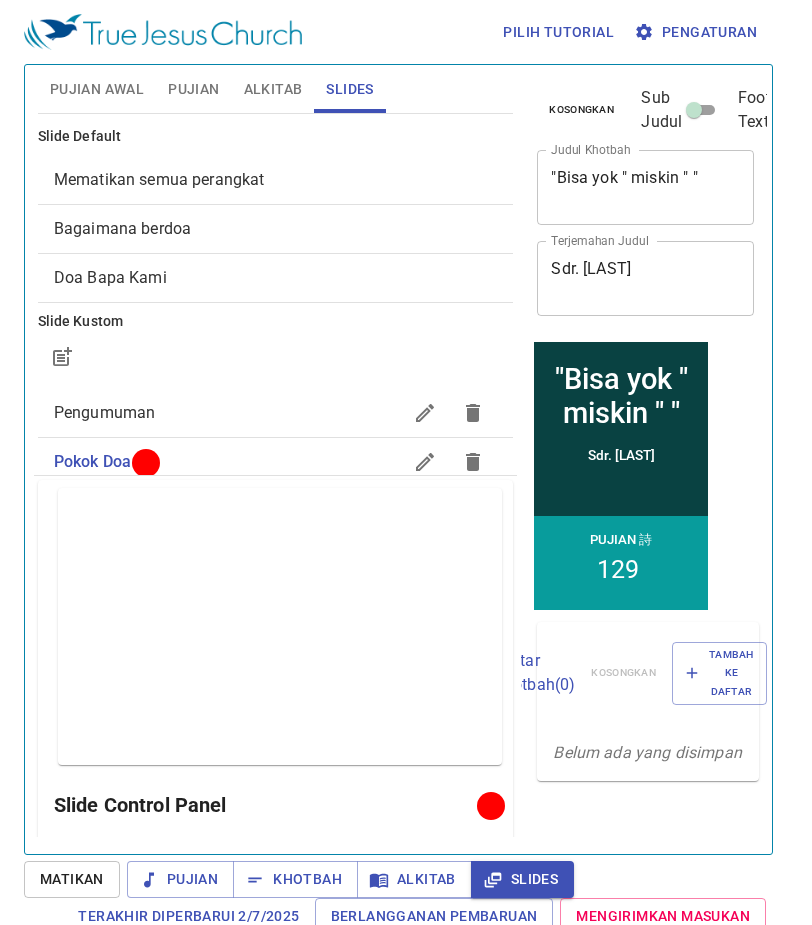scroll, scrollTop: 11, scrollLeft: 0, axis: vertical 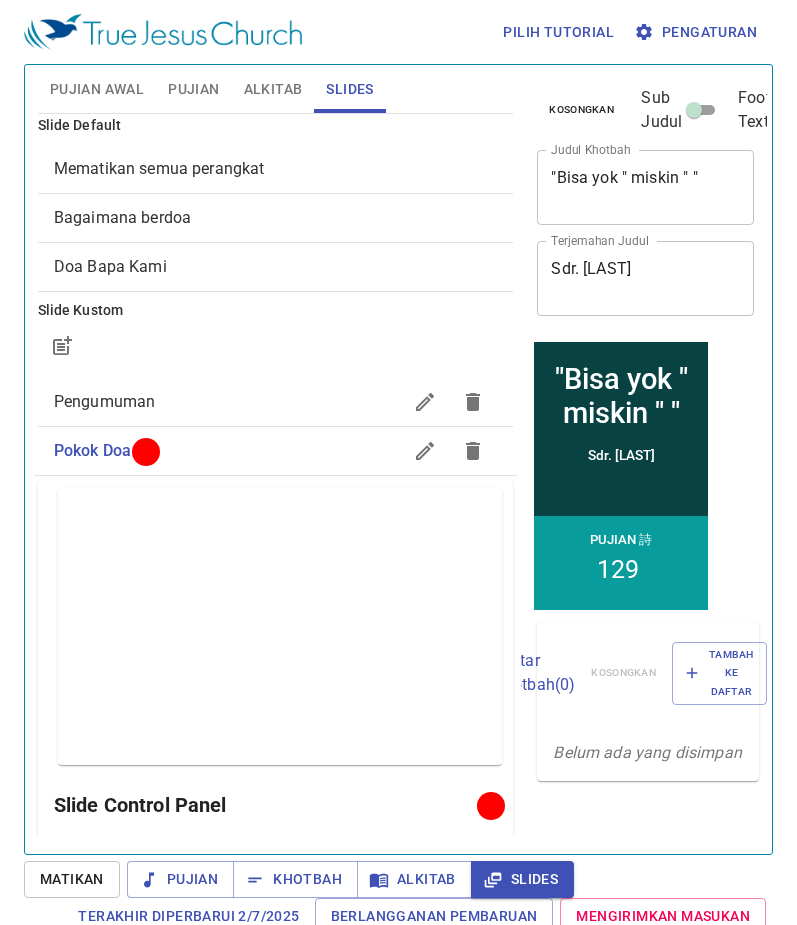 click 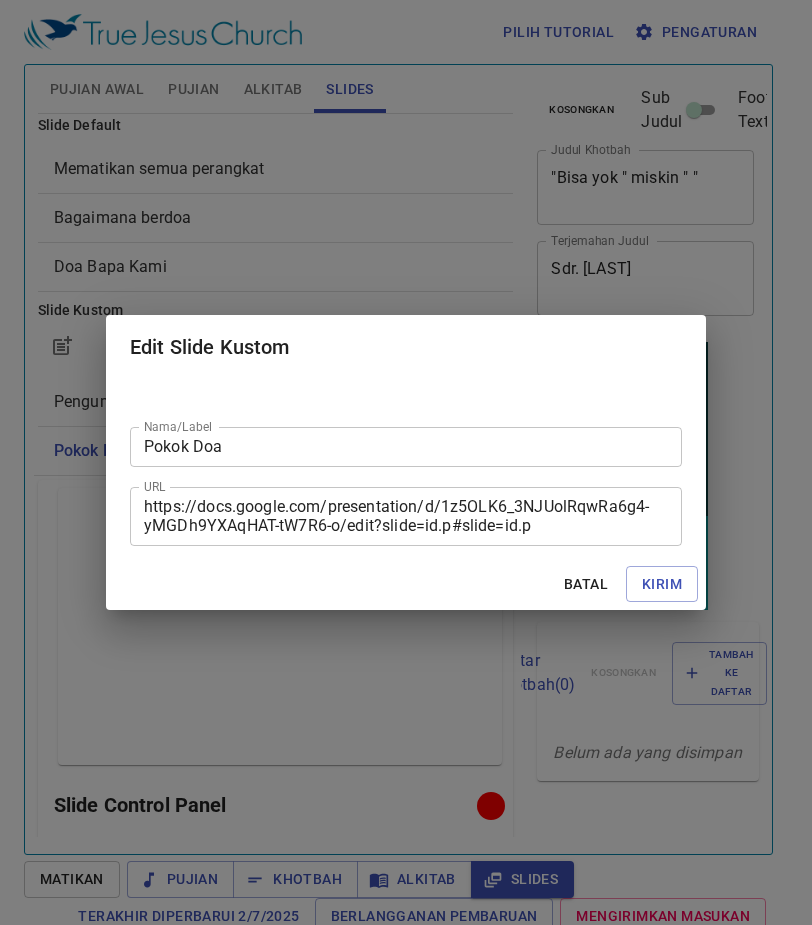 click on "Edit Slide Kustom Nama/Label Pokok Doa Nama/Label URL https://docs.google.com/presentation/d/1z5OLK6_3NJUolRqwRa6g4-yMGDh9YXAqHAT-tW7R6-o/edit?slide=id.p#slide=id.p URL Batal Kirim" at bounding box center (406, 462) 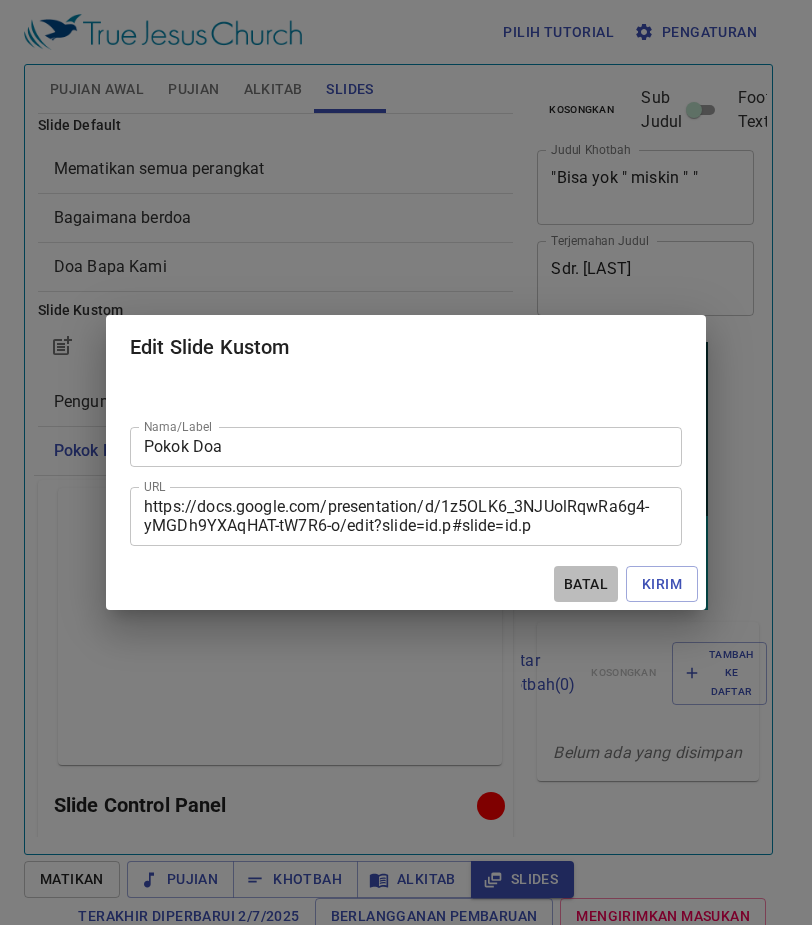 click on "Batal" at bounding box center (586, 584) 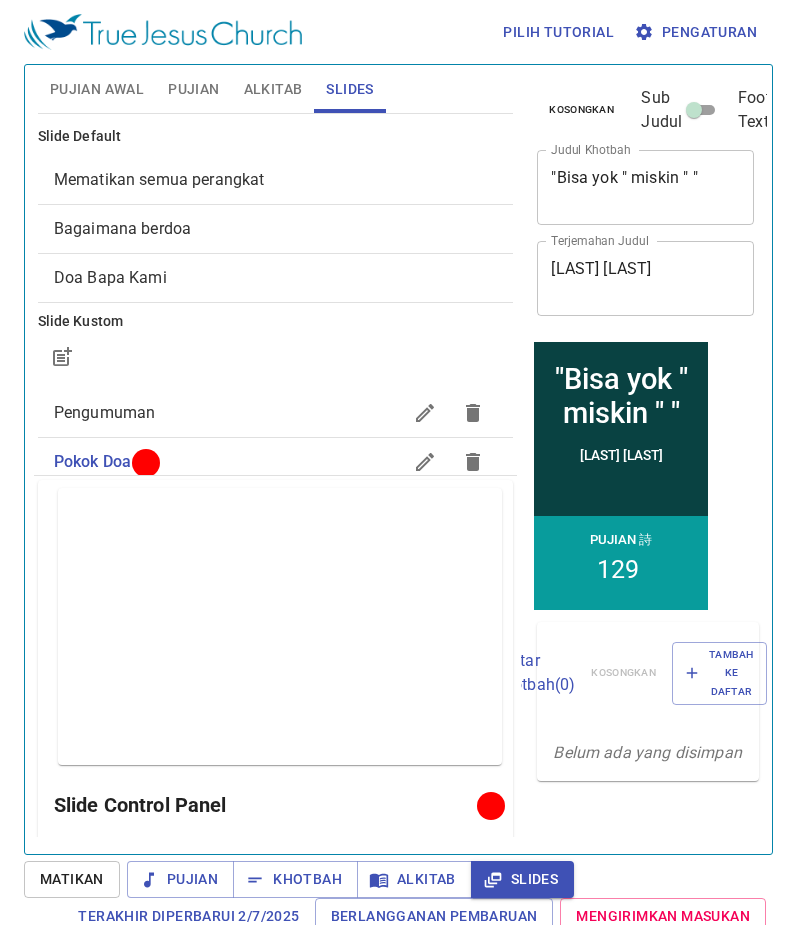 scroll, scrollTop: 0, scrollLeft: 0, axis: both 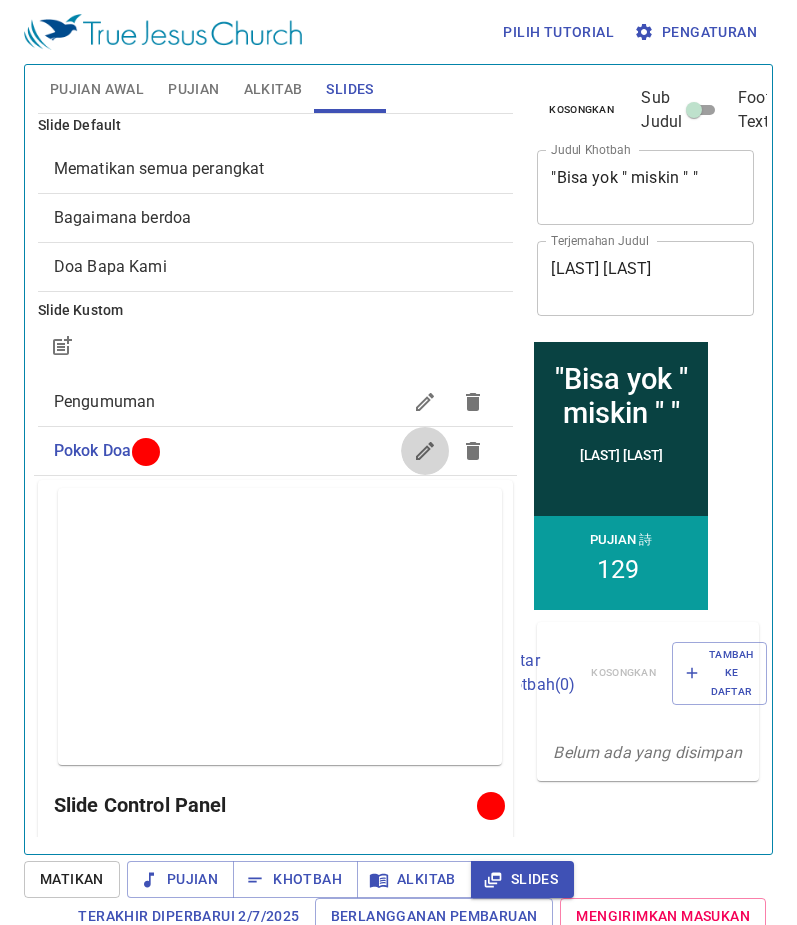 click 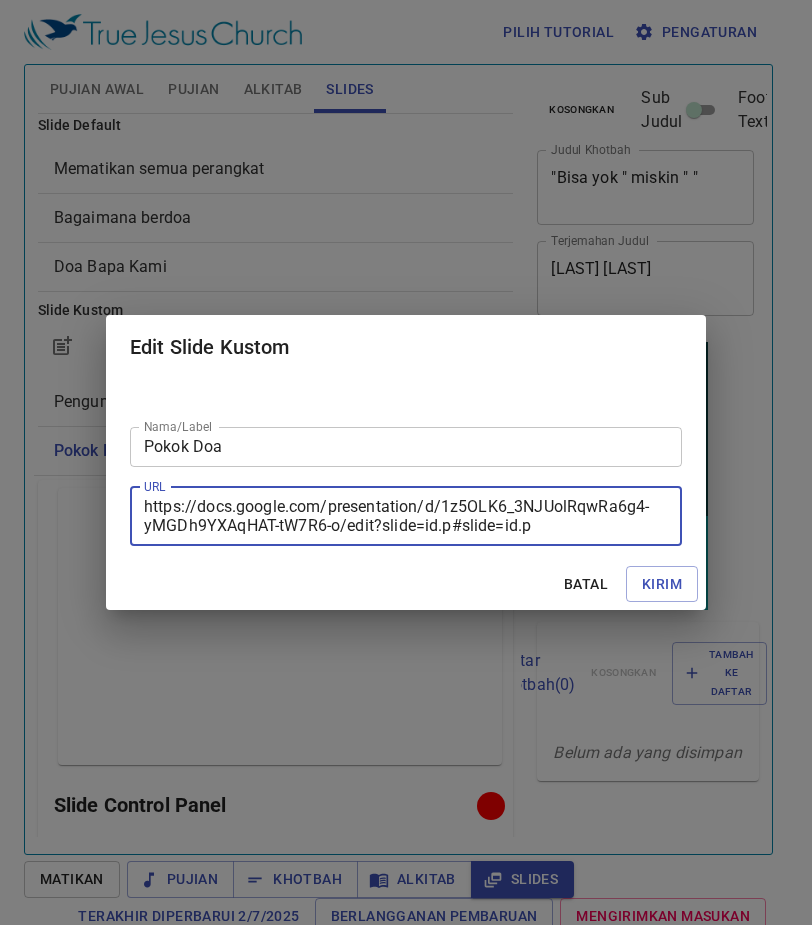 drag, startPoint x: 505, startPoint y: 531, endPoint x: 95, endPoint y: 488, distance: 412.24872 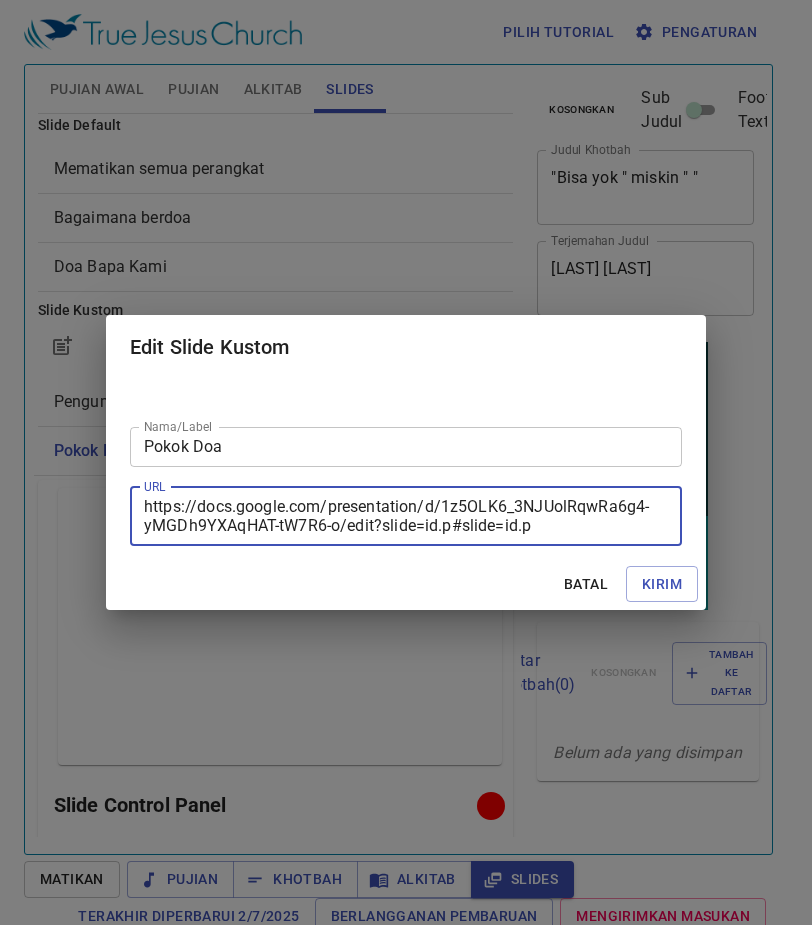click on "Edit Slide Kustom Nama/Label Pokok Doa Nama/Label URL https://docs.google.com/presentation/d/1z5OLK6_3NJUolRqwRa6g4-yMGDh9YXAqHAT-tW7R6-o/edit?slide=id.p#slide=id.p URL Batal Kirim" at bounding box center [406, 462] 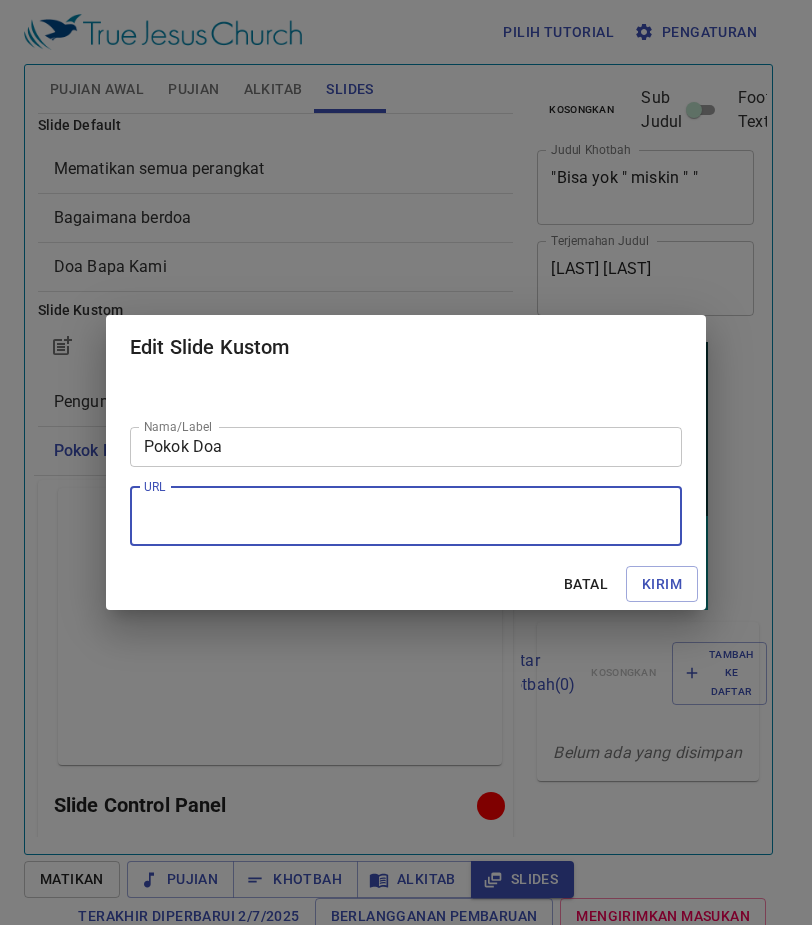 paste on "https://docs.google.com/presentation/d/1z5OLK6_3NJUolRqwRa6g4-yMGDh9YXAqHAT-tW7R6-o/edit?slide=id.p#slide=id.p" 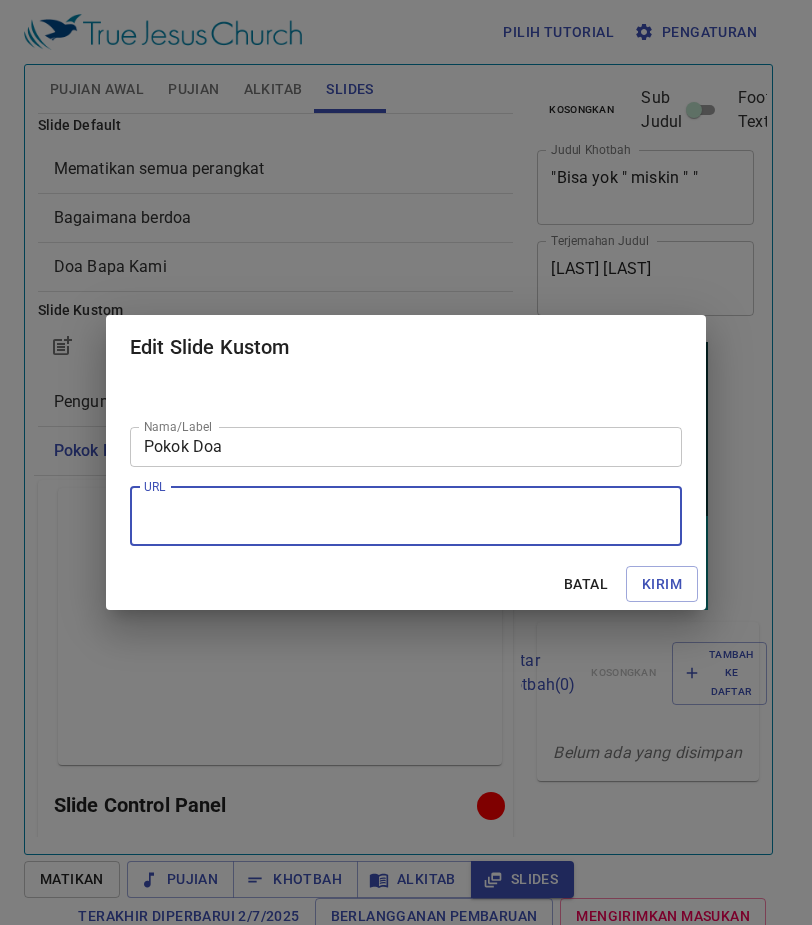 type on "https://docs.google.com/presentation/d/1z5OLK6_3NJUolRqwRa6g4-yMGDh9YXAqHAT-tW7R6-o/edit?slide=id.p#slide=id.p" 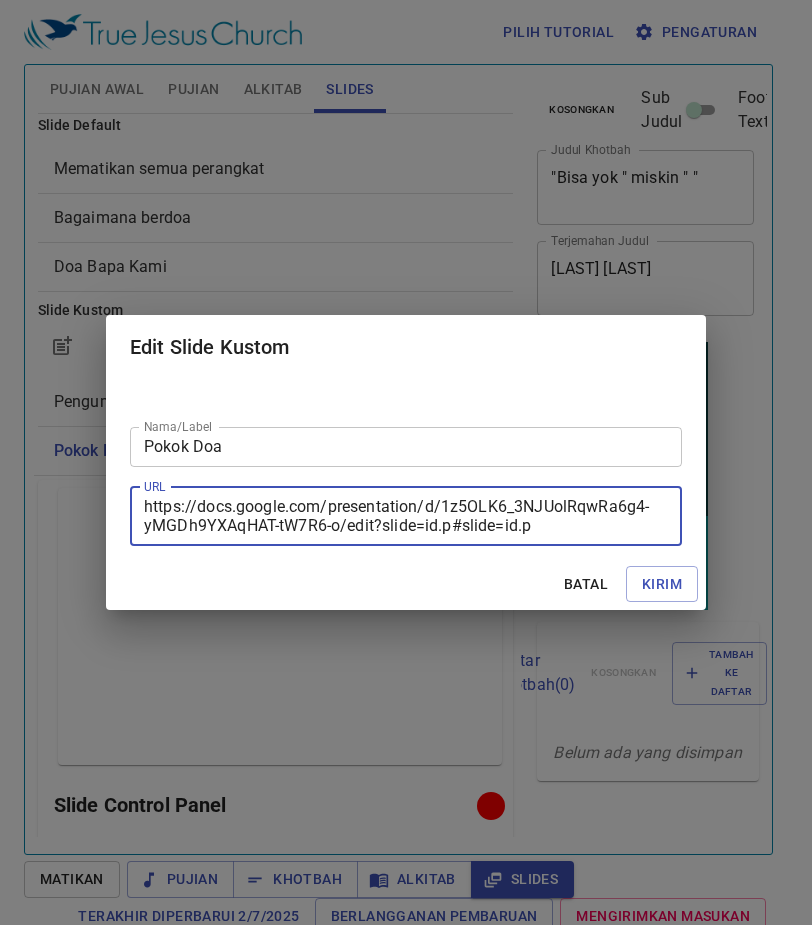 click on "Batal" at bounding box center [586, 584] 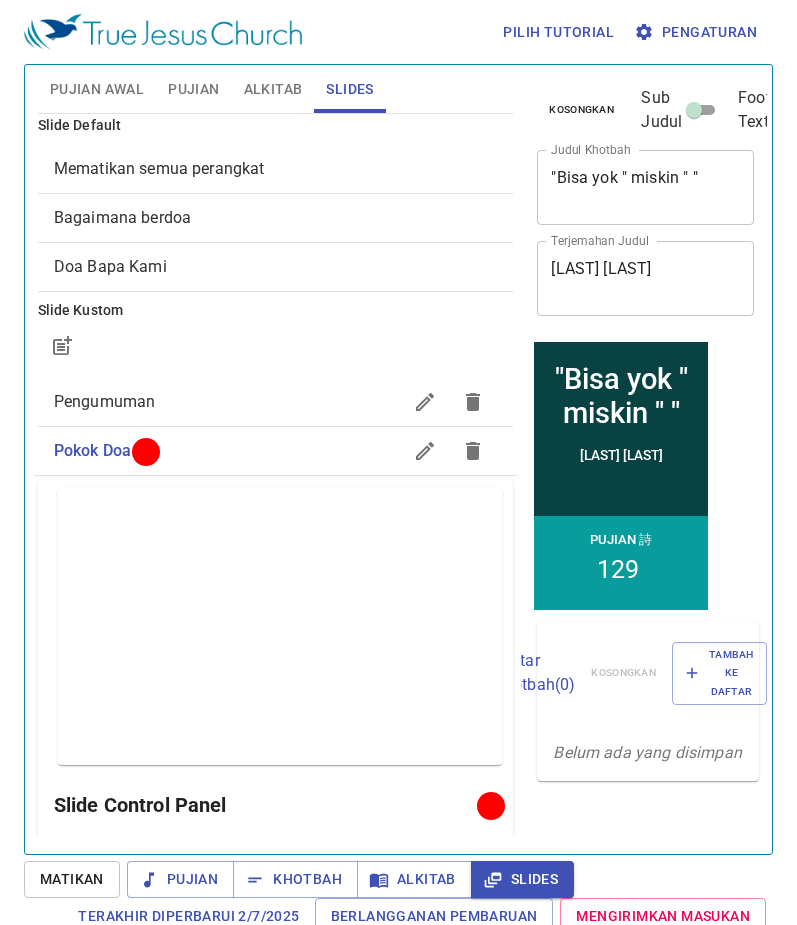 click 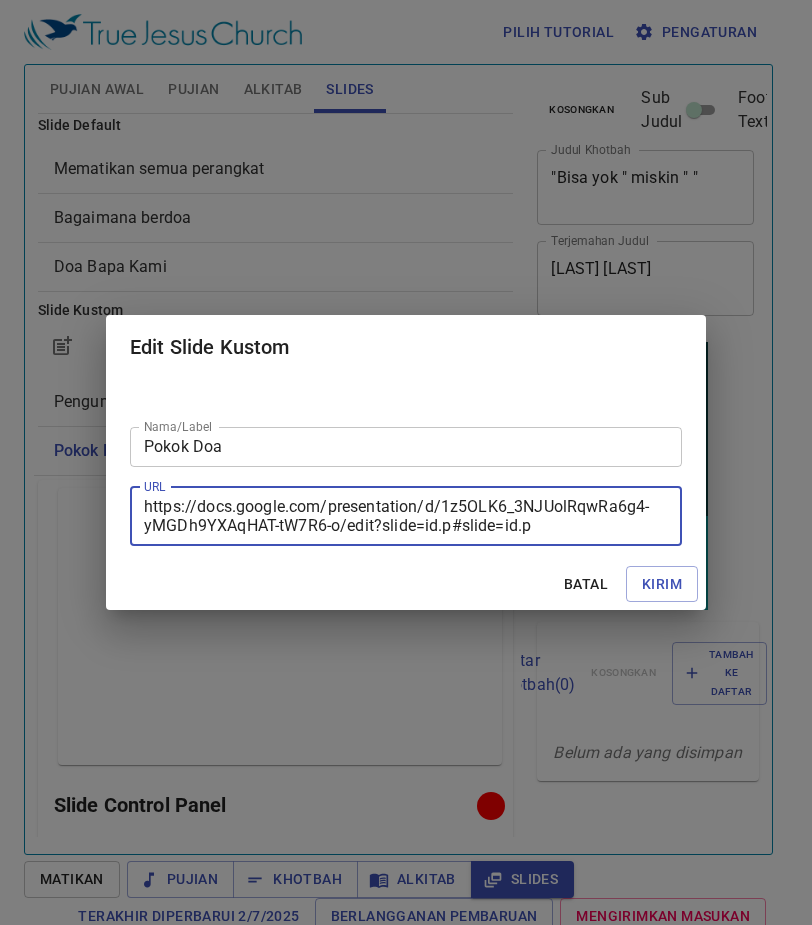 drag, startPoint x: 561, startPoint y: 528, endPoint x: 78, endPoint y: 496, distance: 484.05887 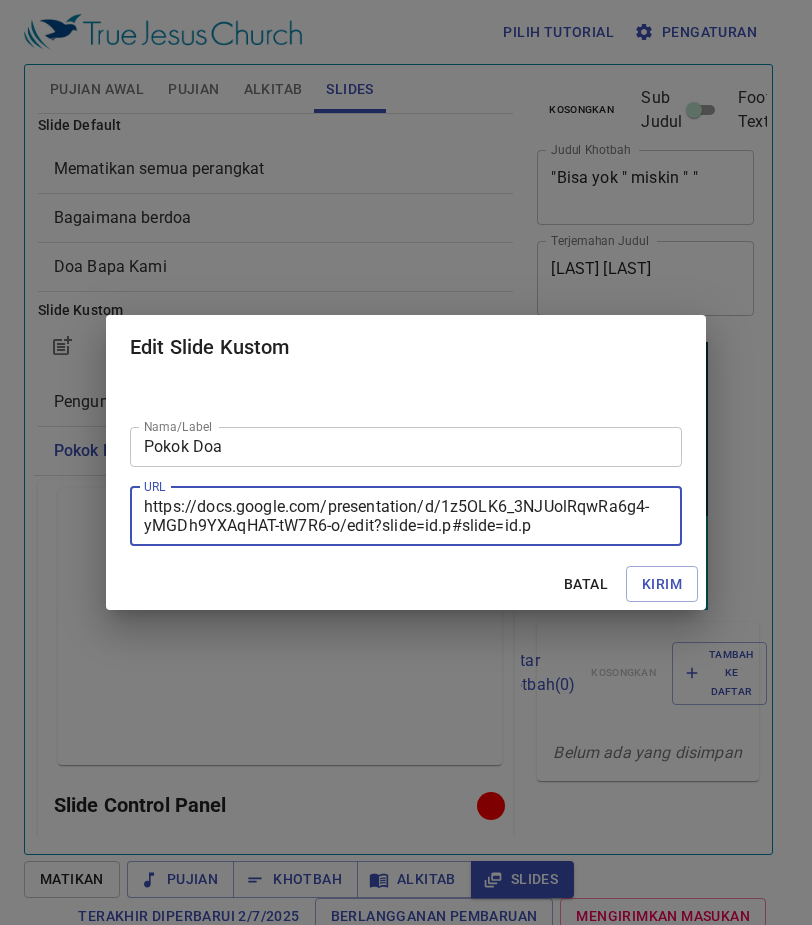 click on "Edit Slide Kustom Nama/Label Pokok Doa Nama/Label URL https://docs.google.com/presentation/d/1z5OLK6_3NJUolRqwRa6g4-yMGDh9YXAqHAT-tW7R6-o/edit?slide=id.p#slide=id.p URL Batal Kirim" at bounding box center (406, 462) 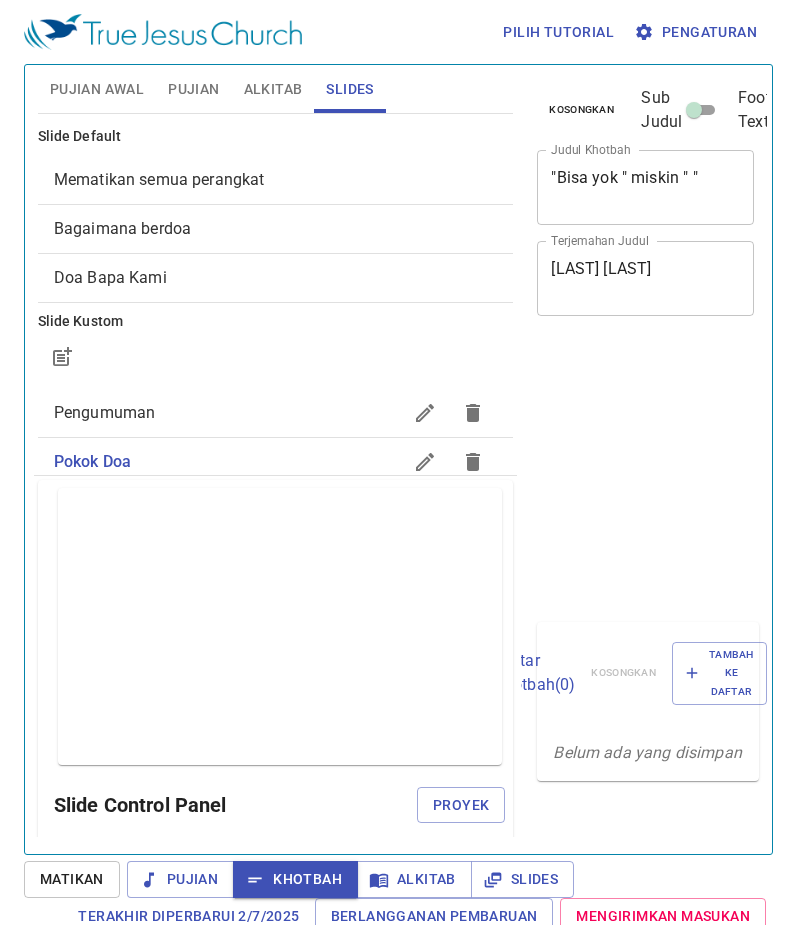 scroll, scrollTop: 0, scrollLeft: 0, axis: both 